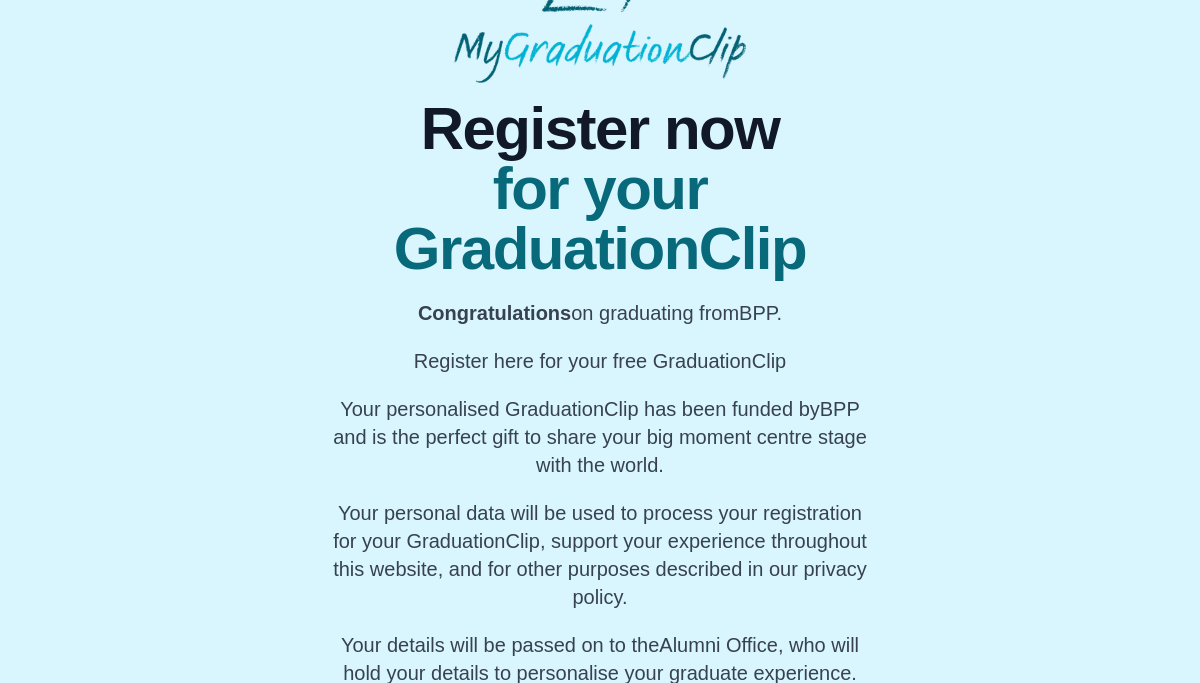 scroll, scrollTop: 186, scrollLeft: 0, axis: vertical 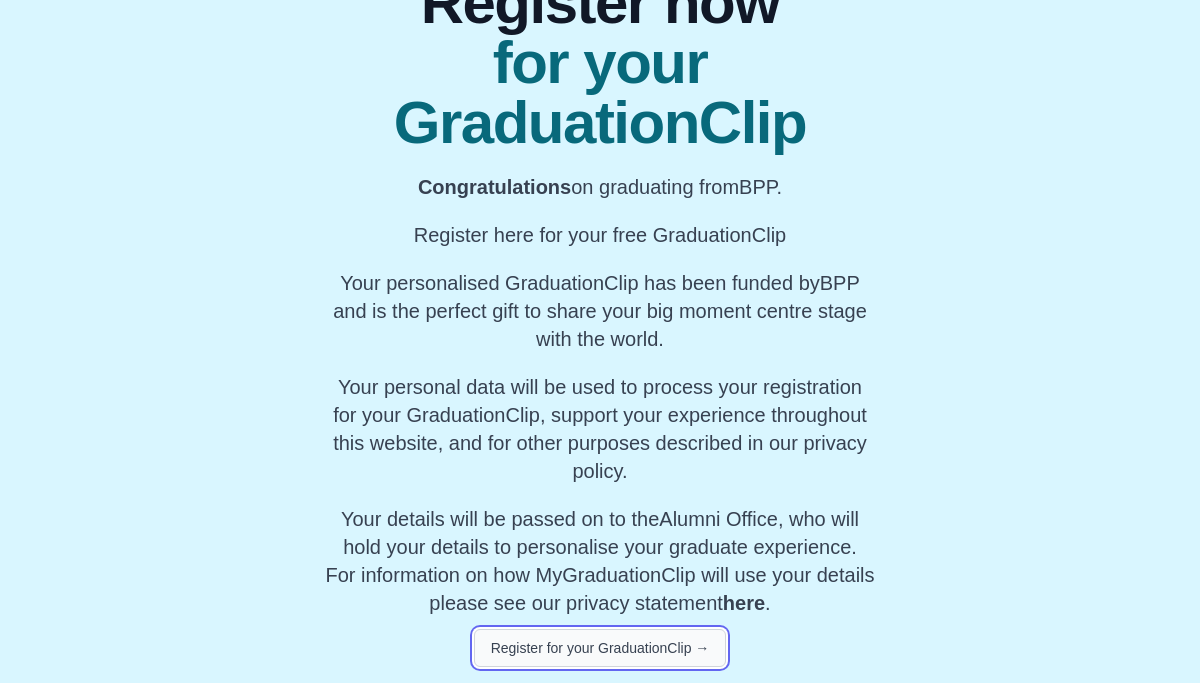 click on "Register for your GraduationClip →" at bounding box center (600, 648) 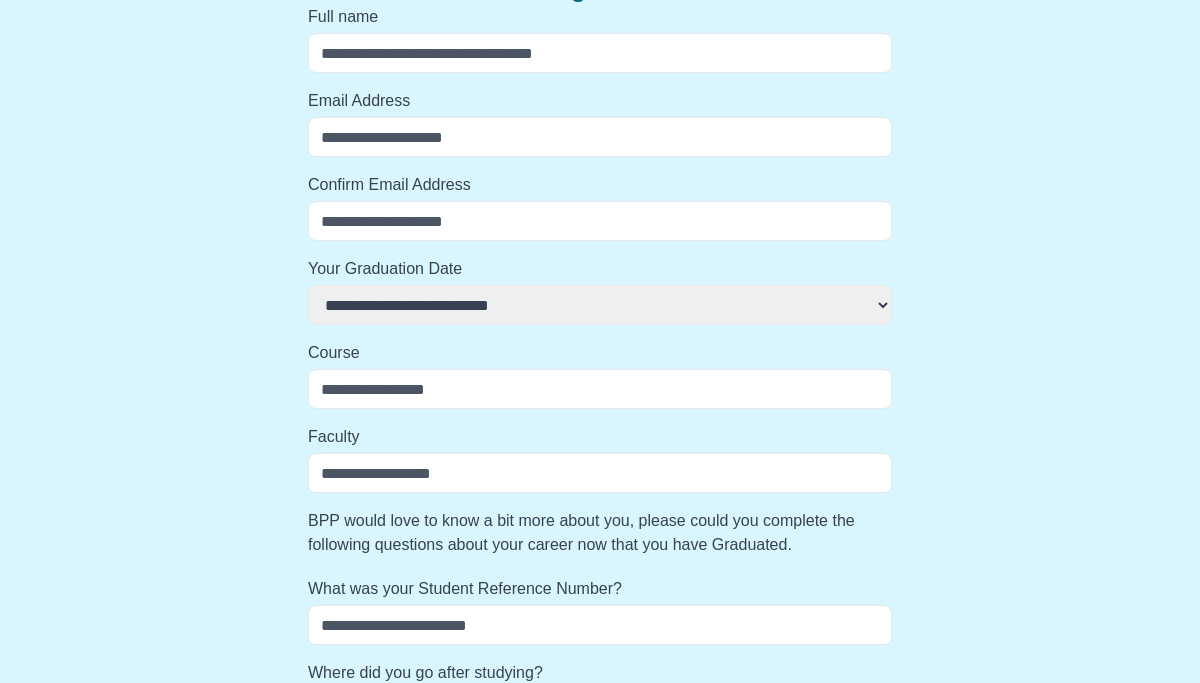 select 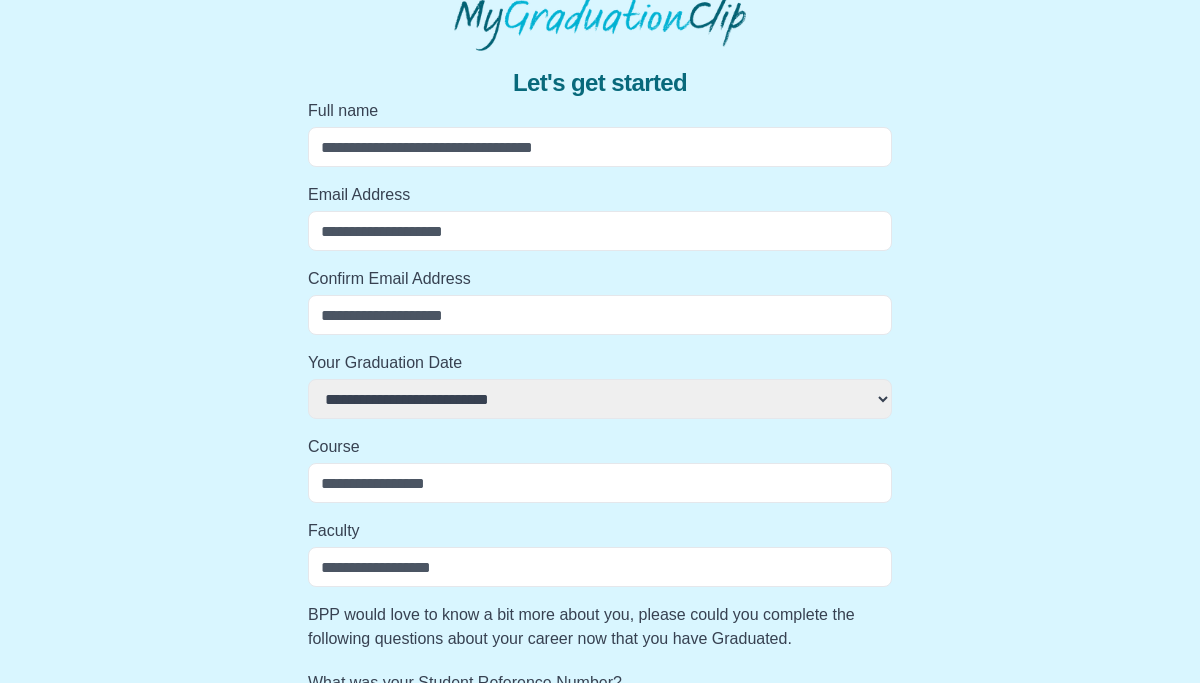 scroll, scrollTop: 0, scrollLeft: 0, axis: both 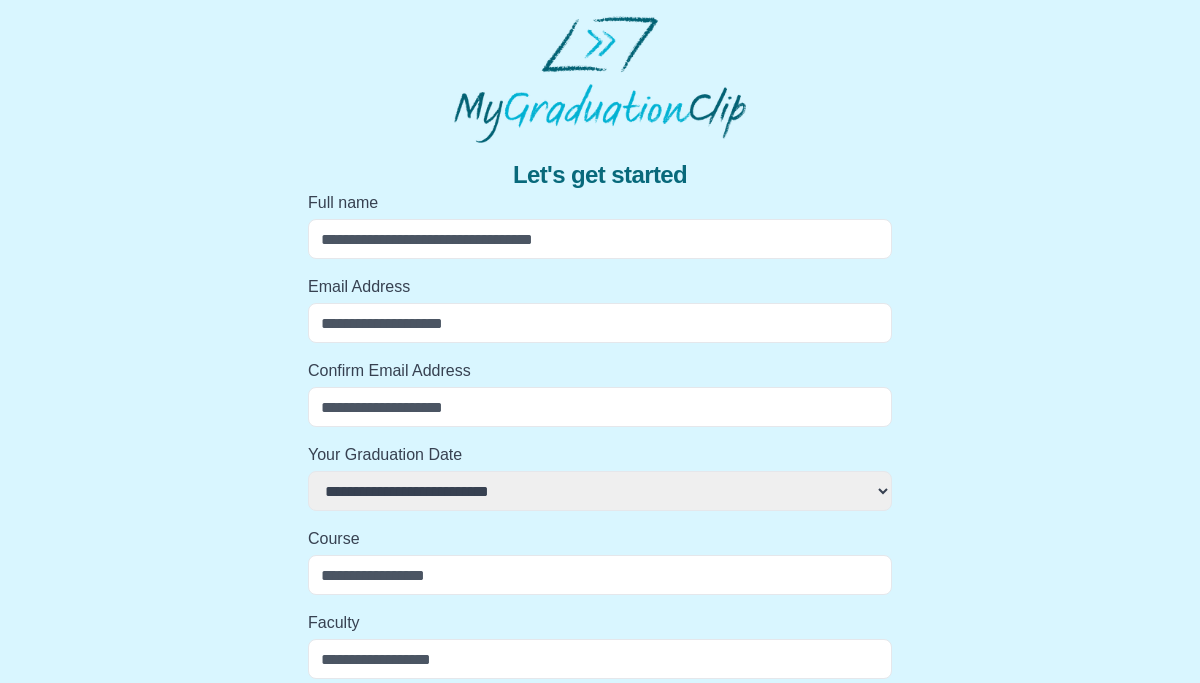 click on "Full name" at bounding box center [600, 239] 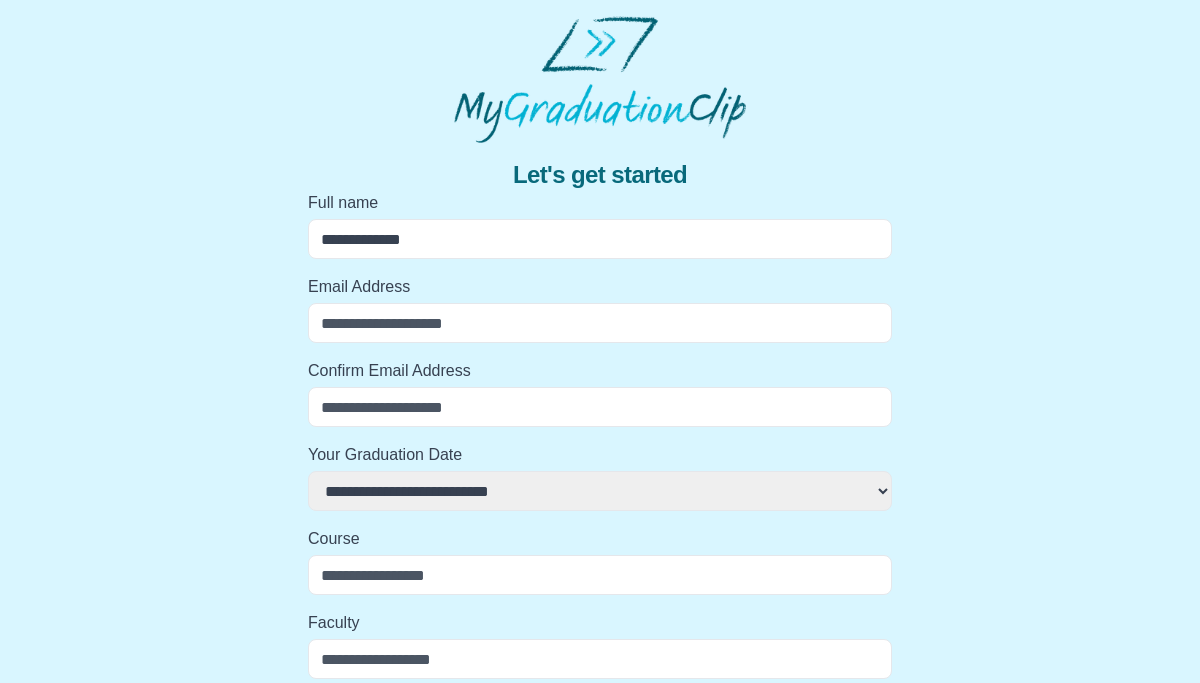 type on "**********" 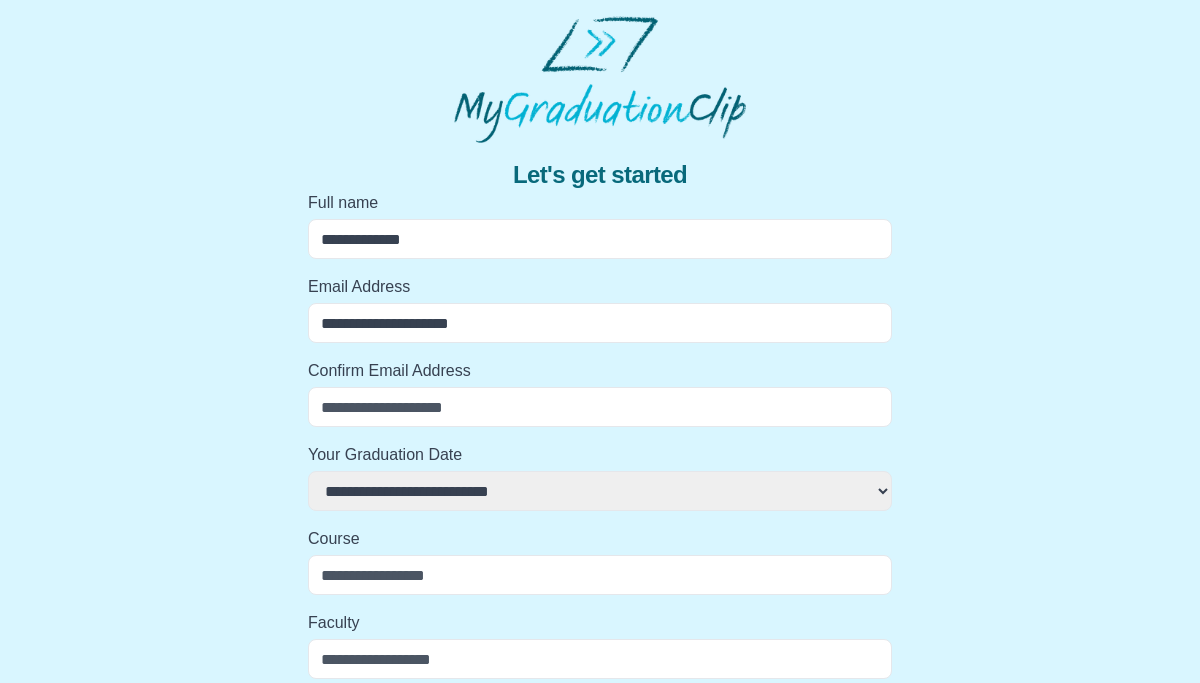 type on "**********" 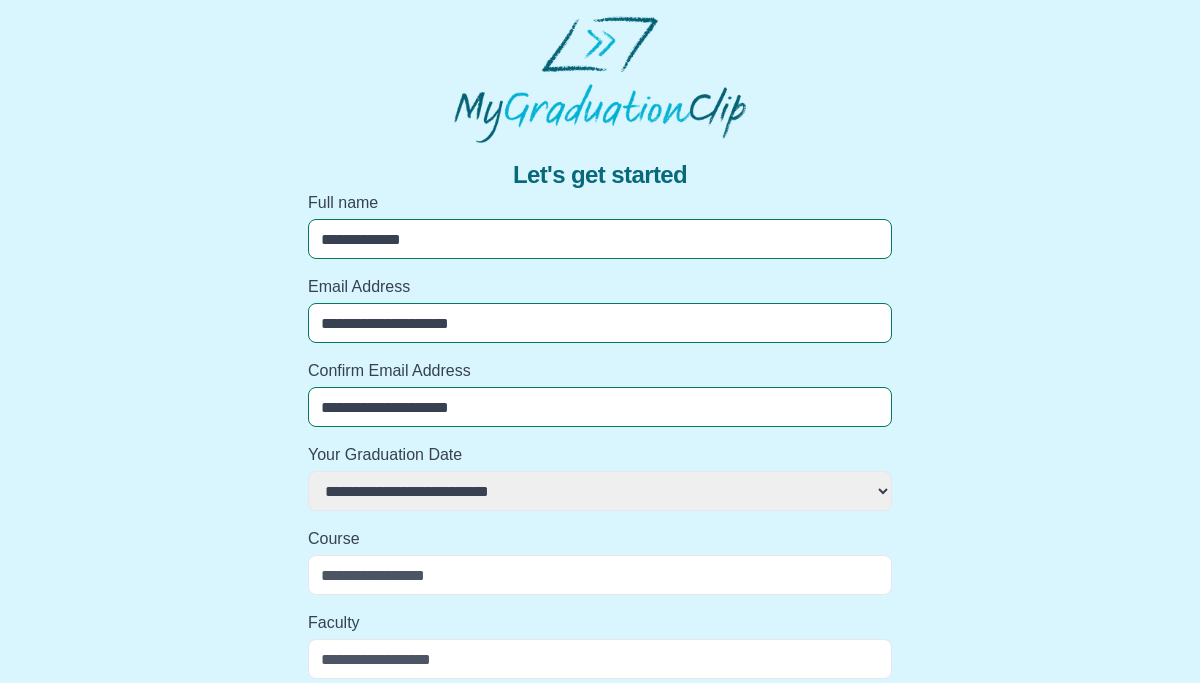 select 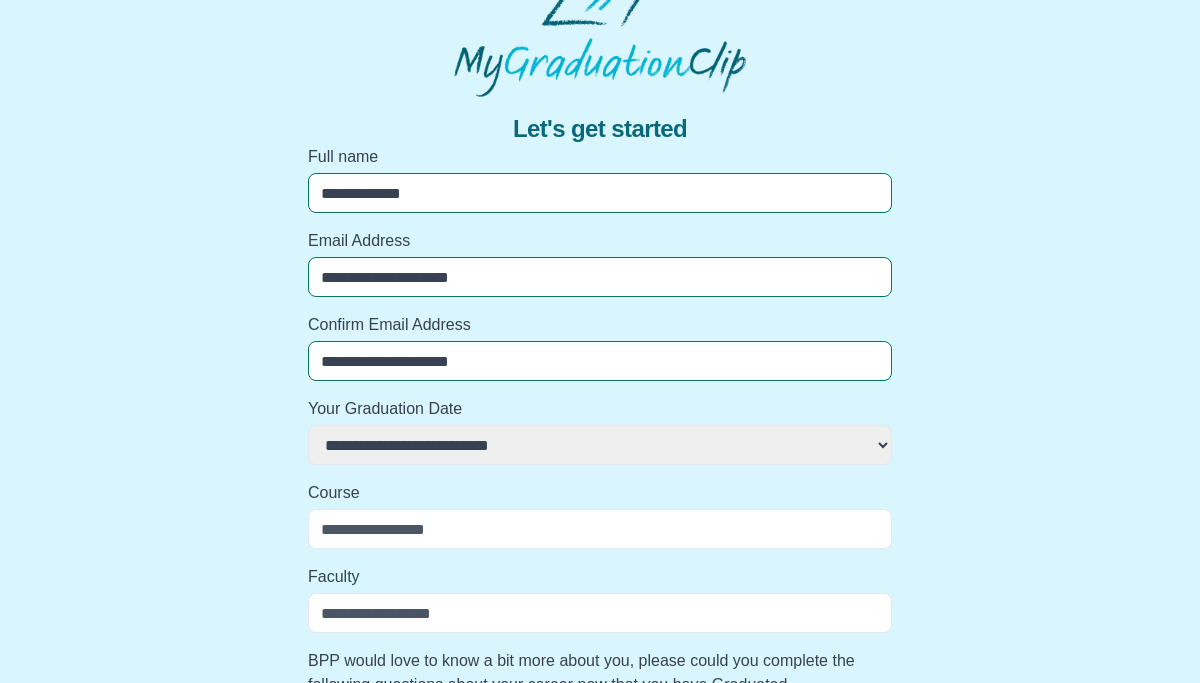 scroll, scrollTop: 53, scrollLeft: 0, axis: vertical 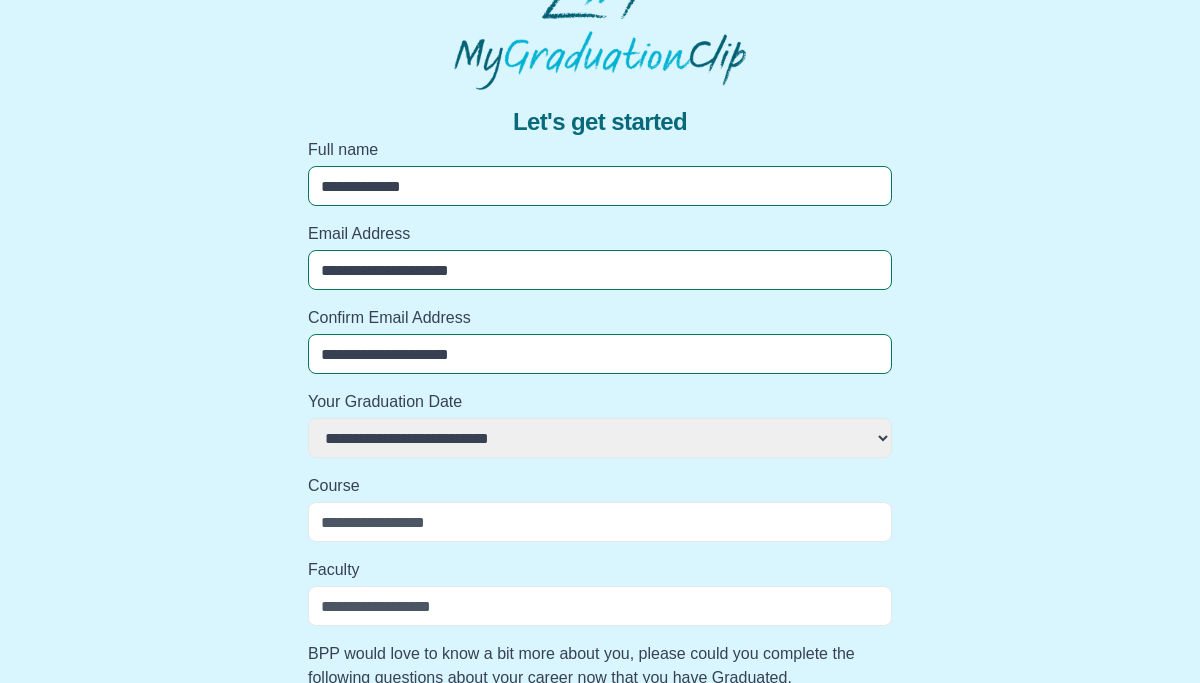 click on "[REDACTED]" at bounding box center (600, 438) 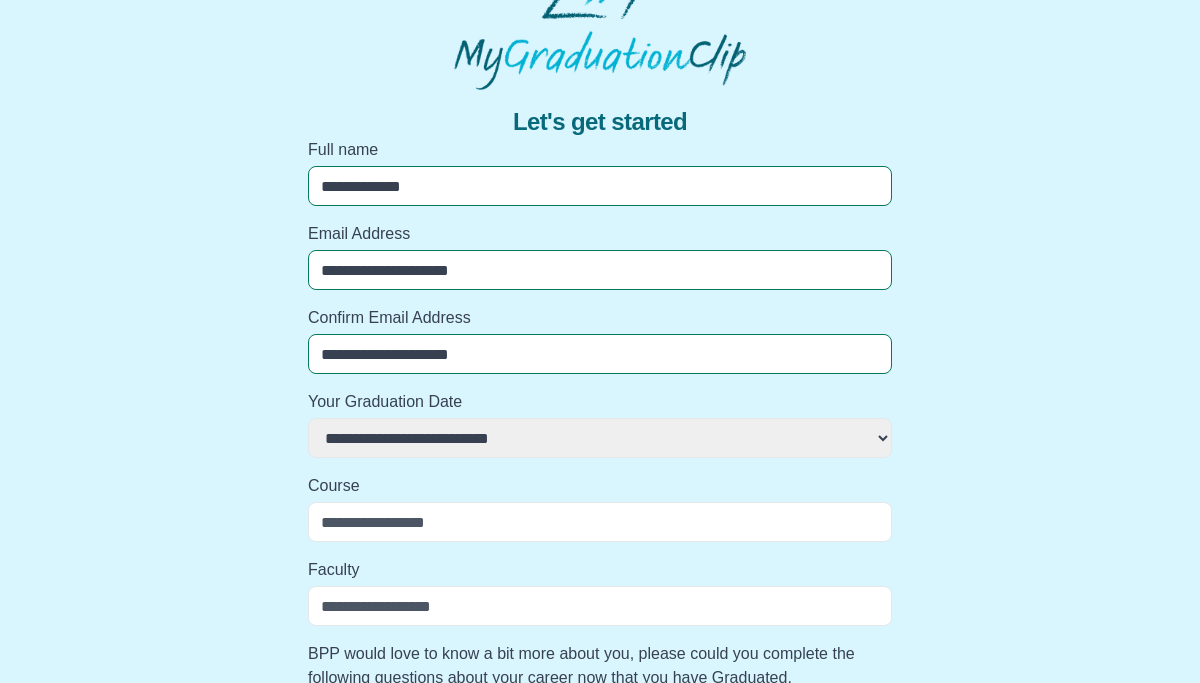 select on "**********" 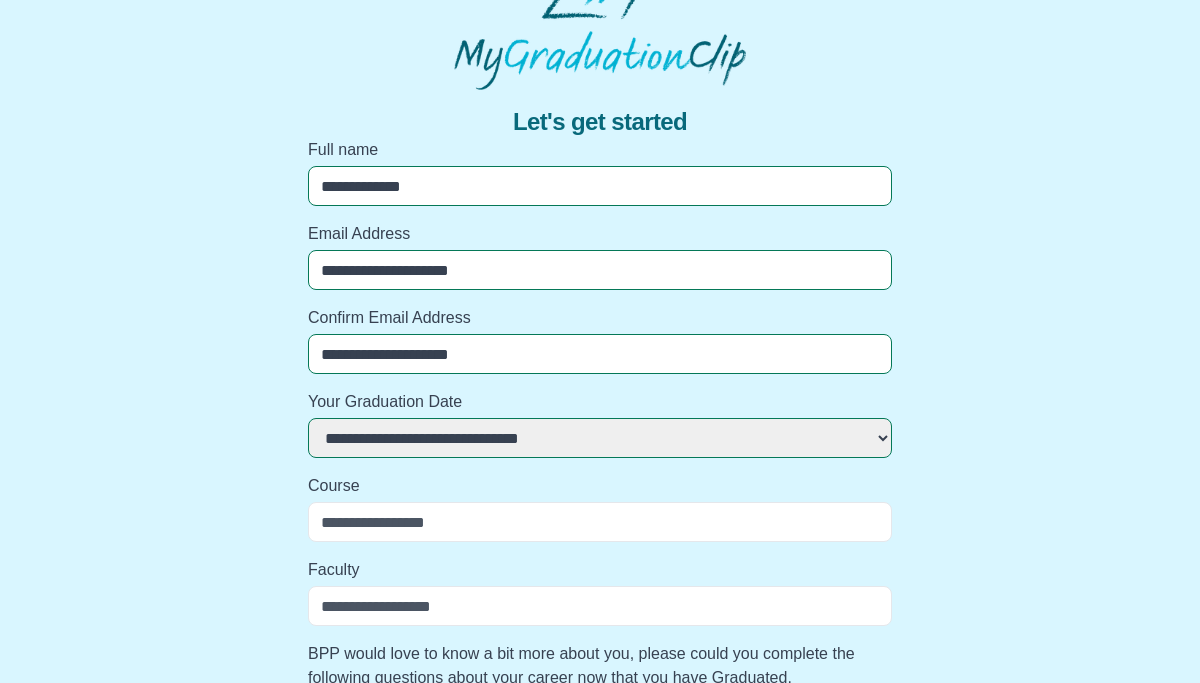 select 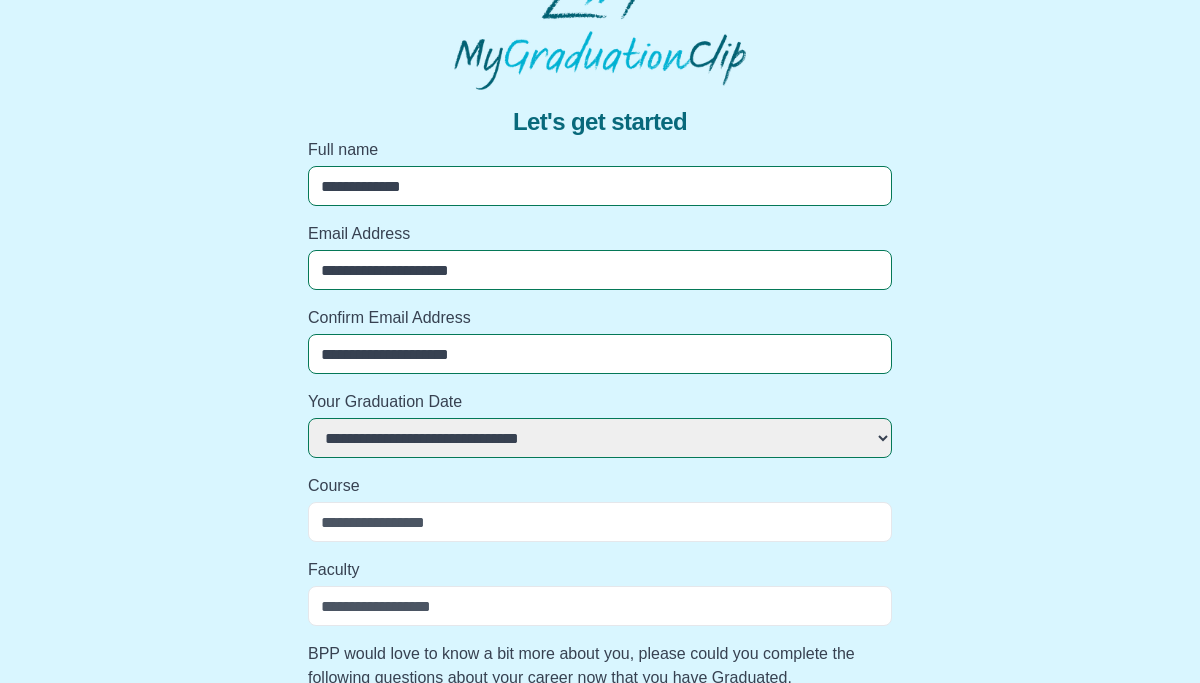 type on "*" 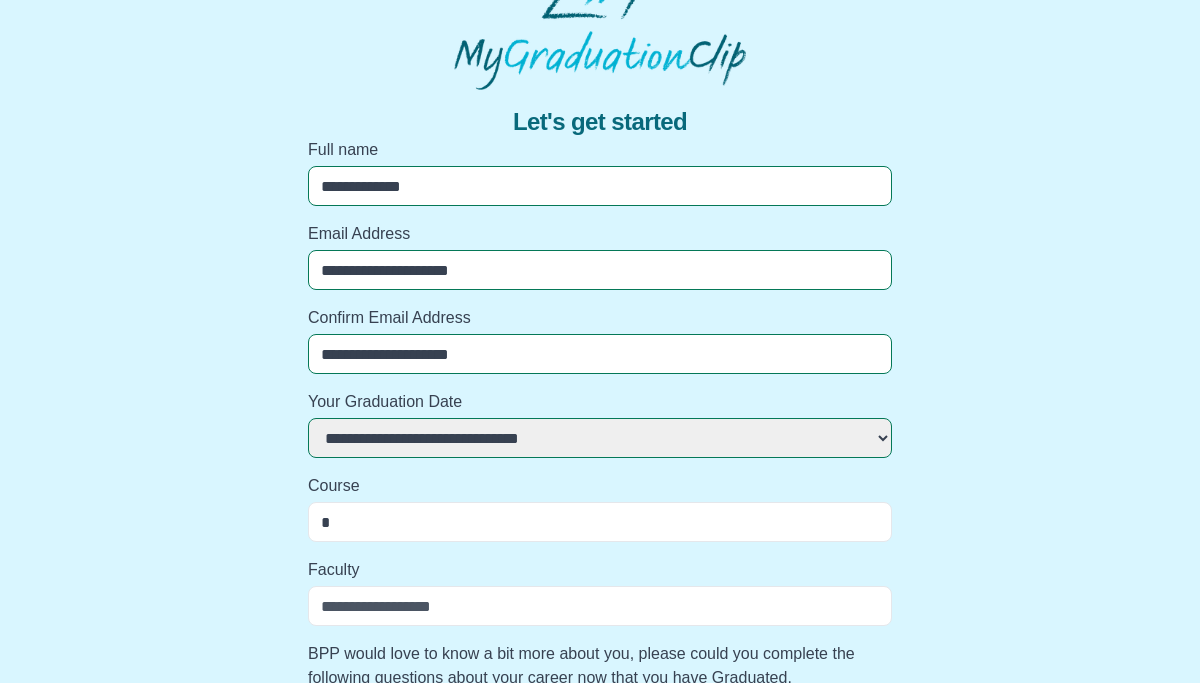 select 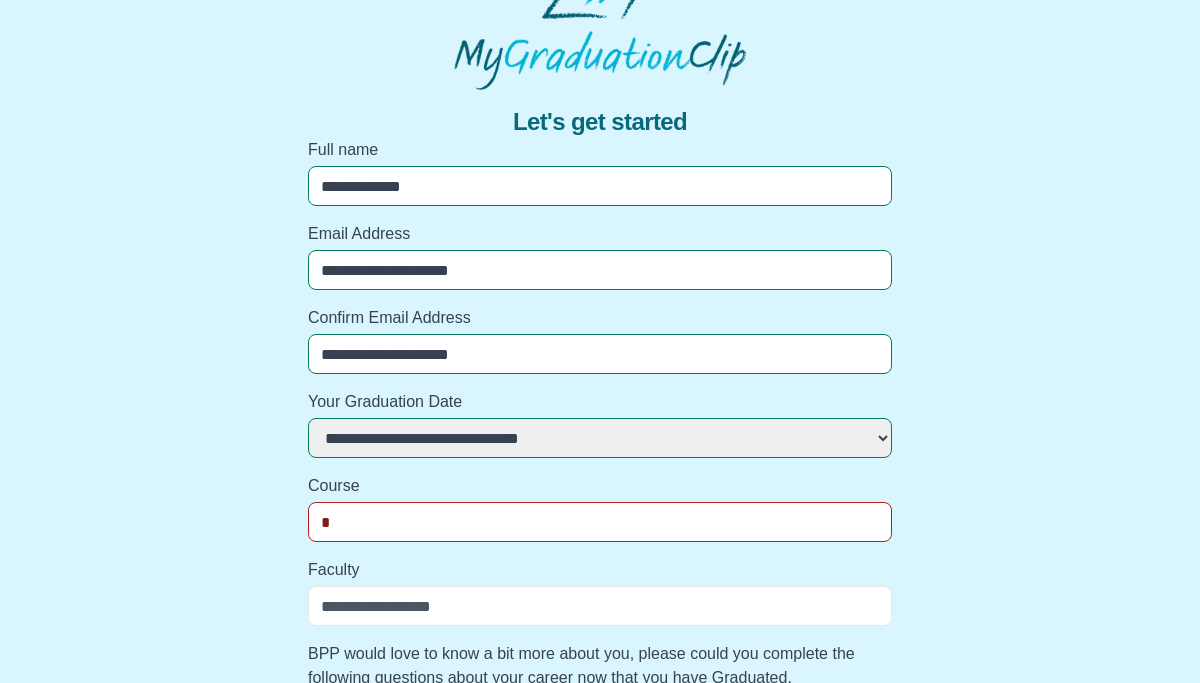 type on "**" 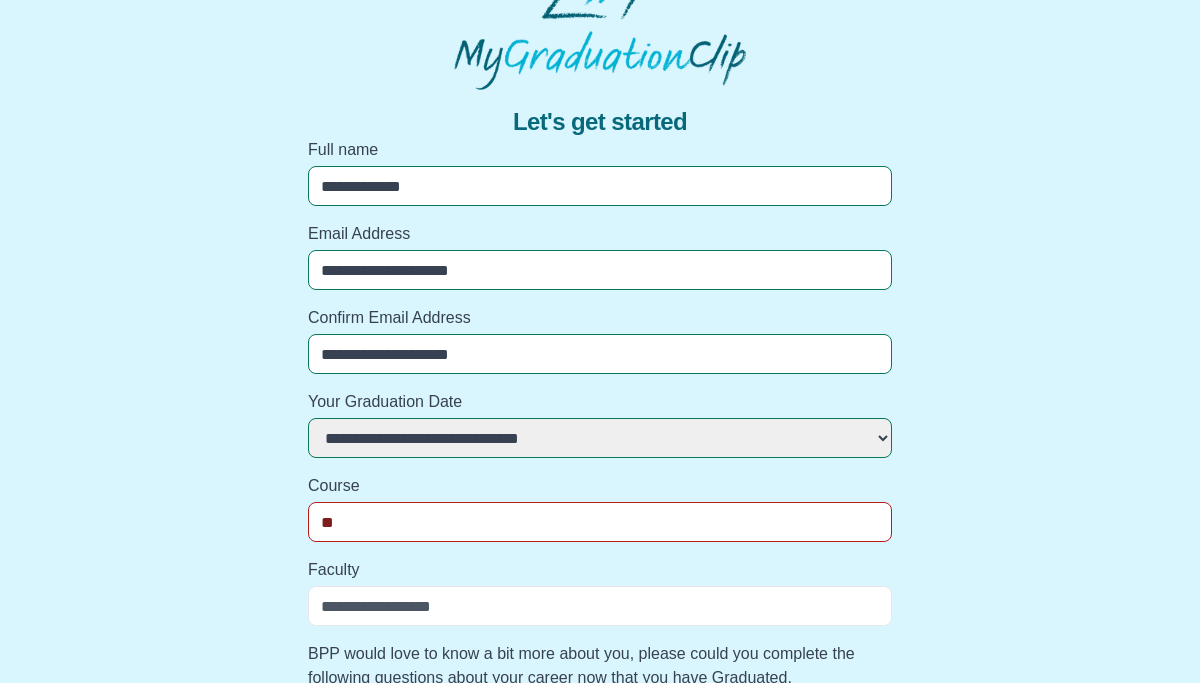 select 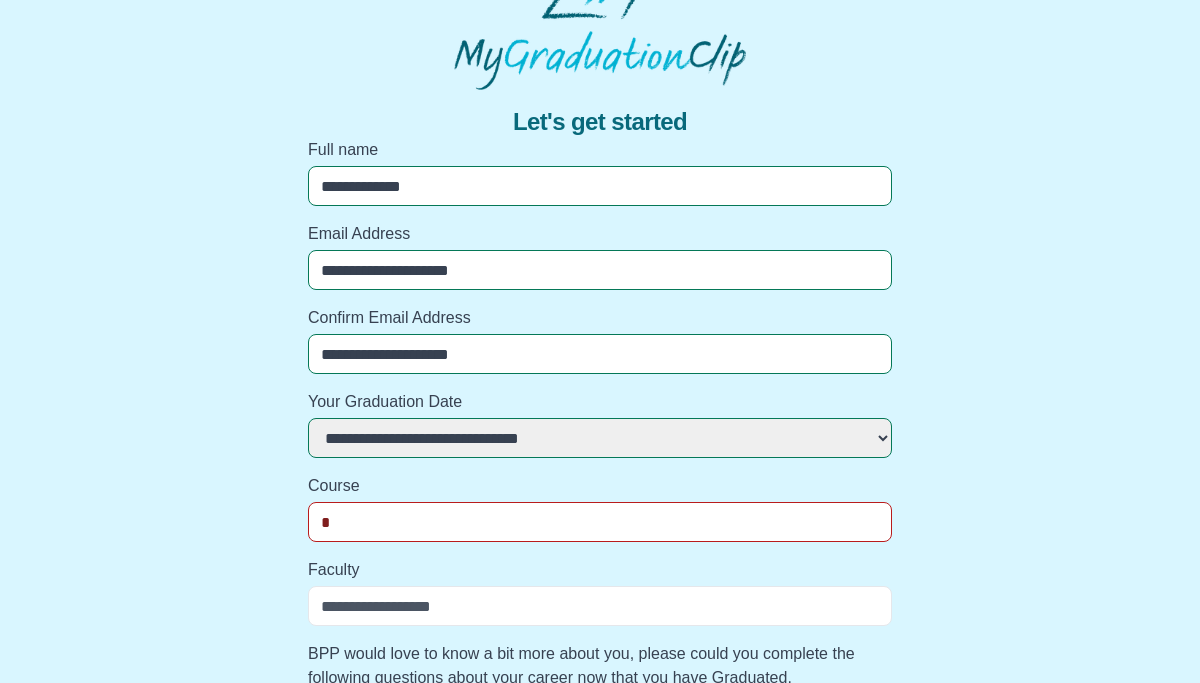 select 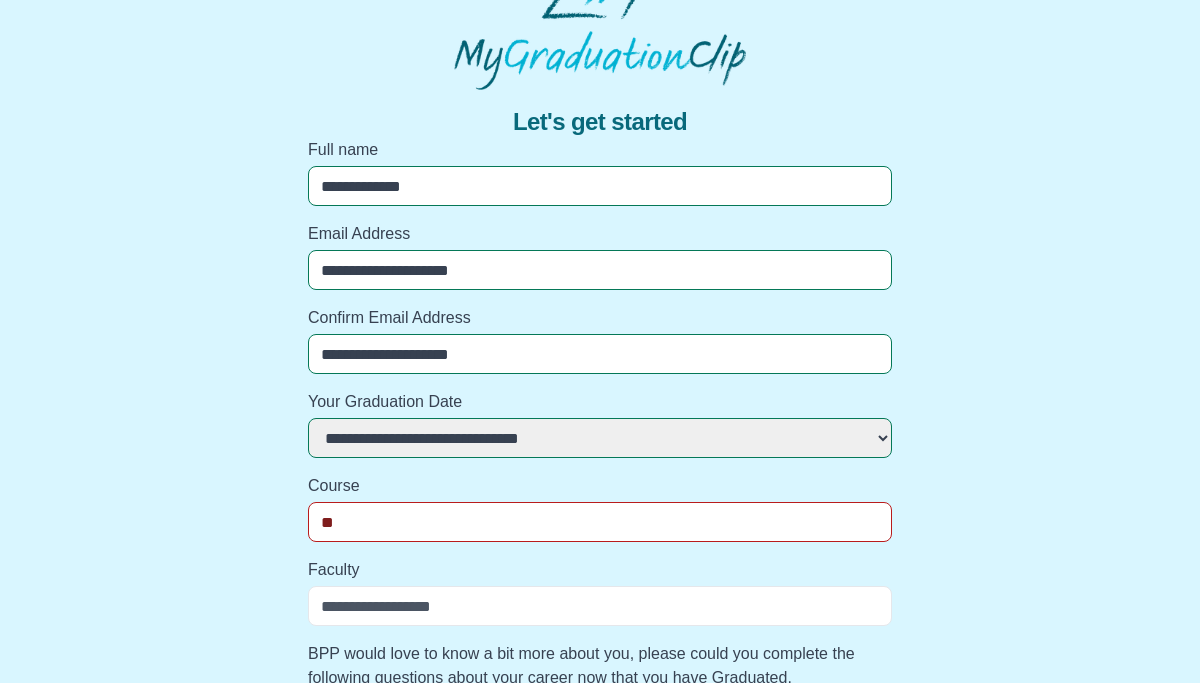 select 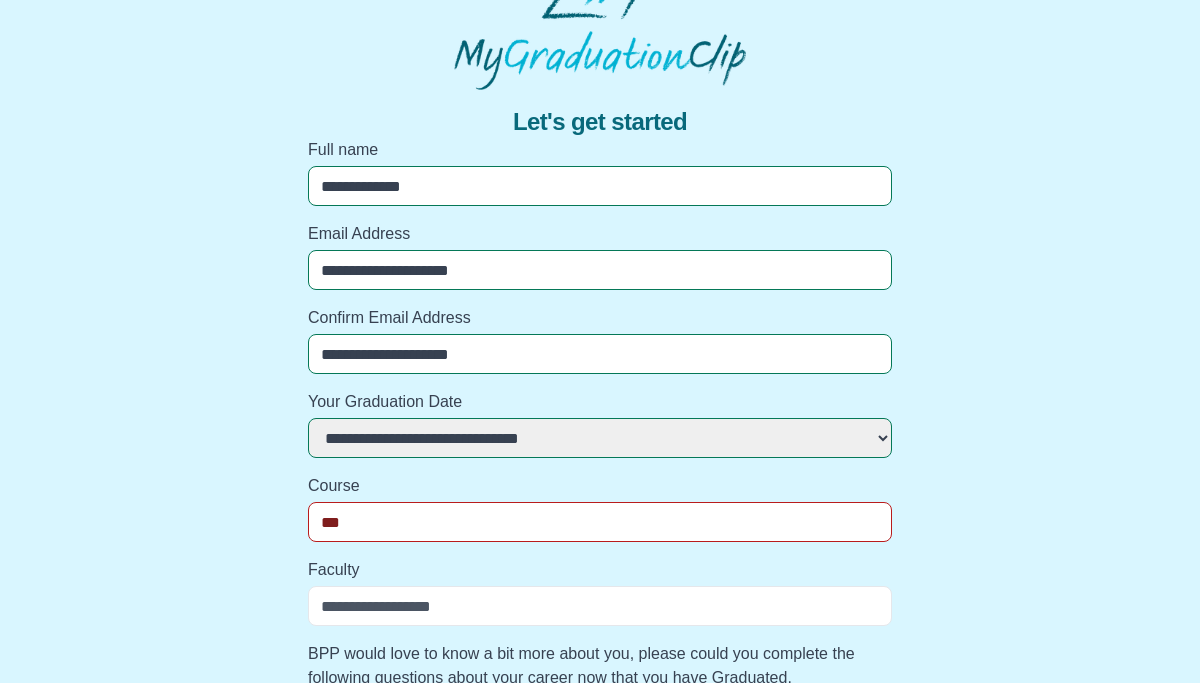 select 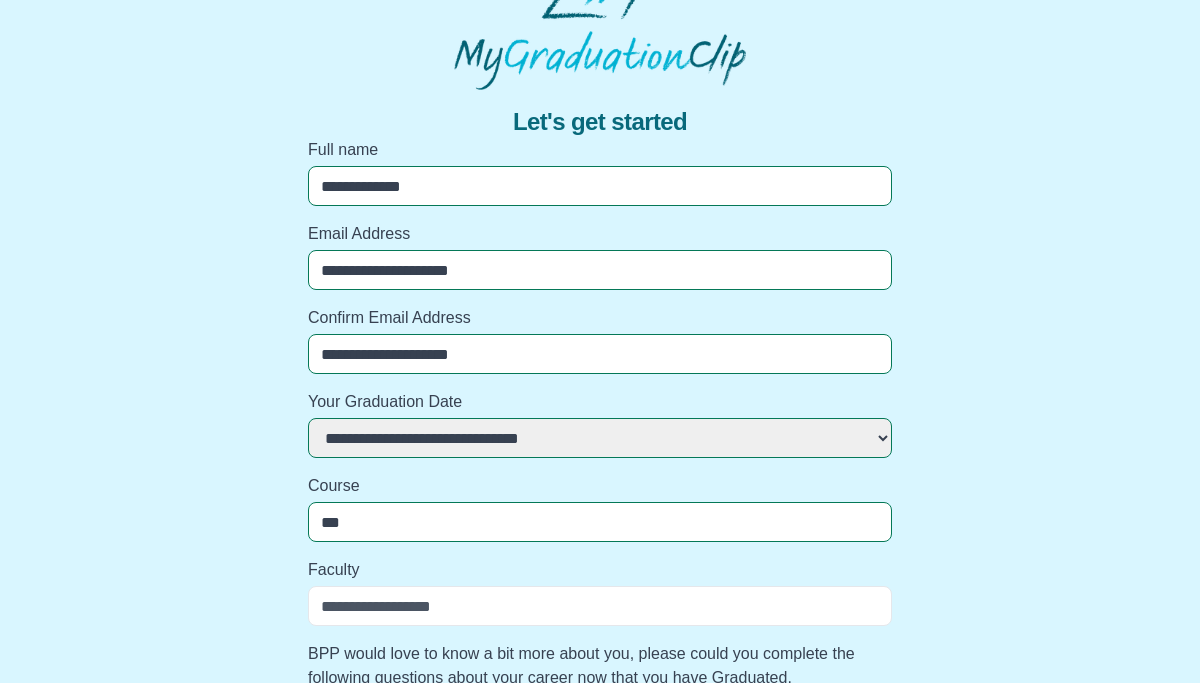 type on "****" 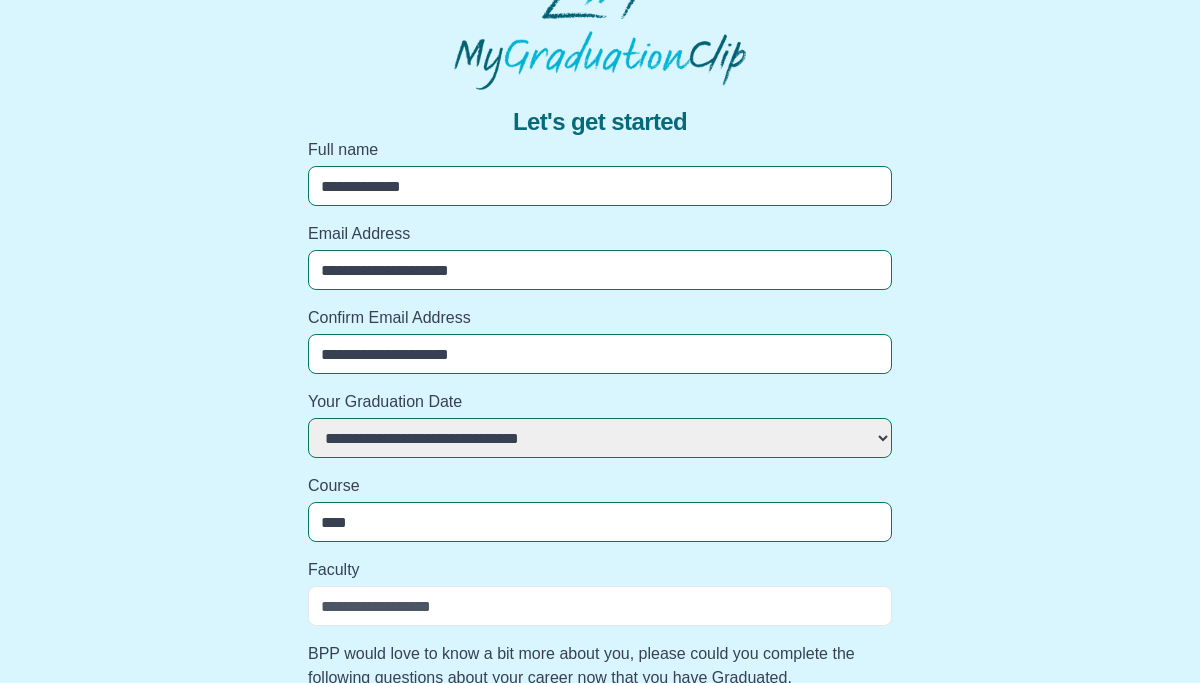 select 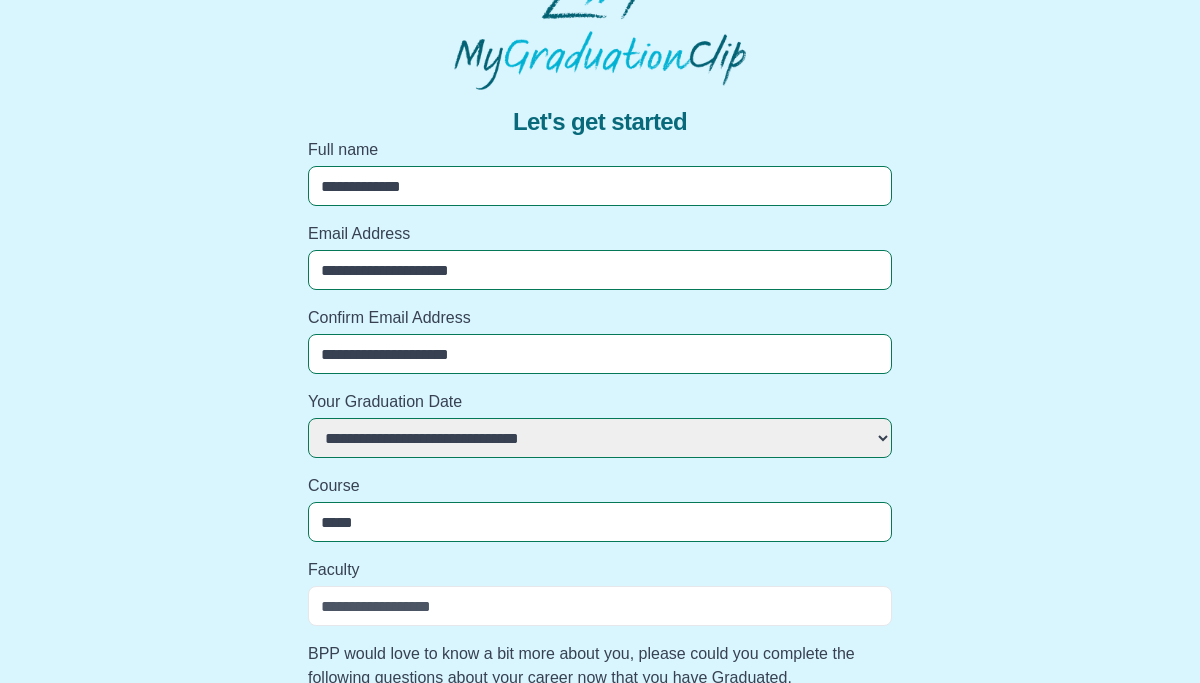 select 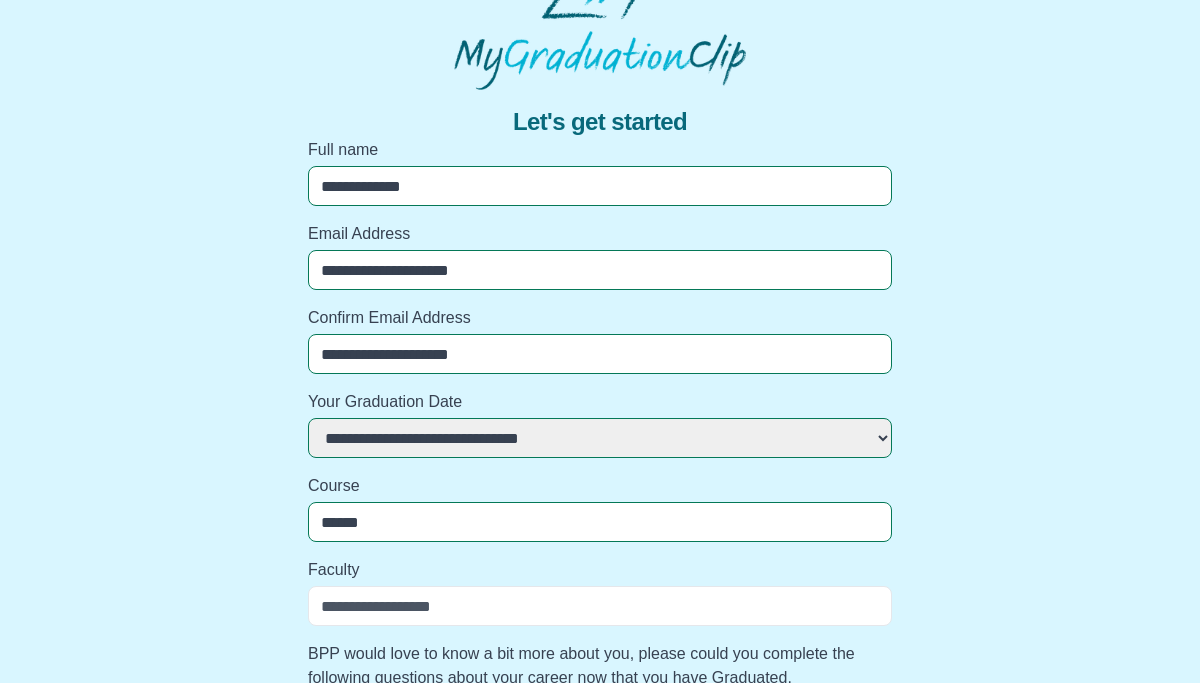 select 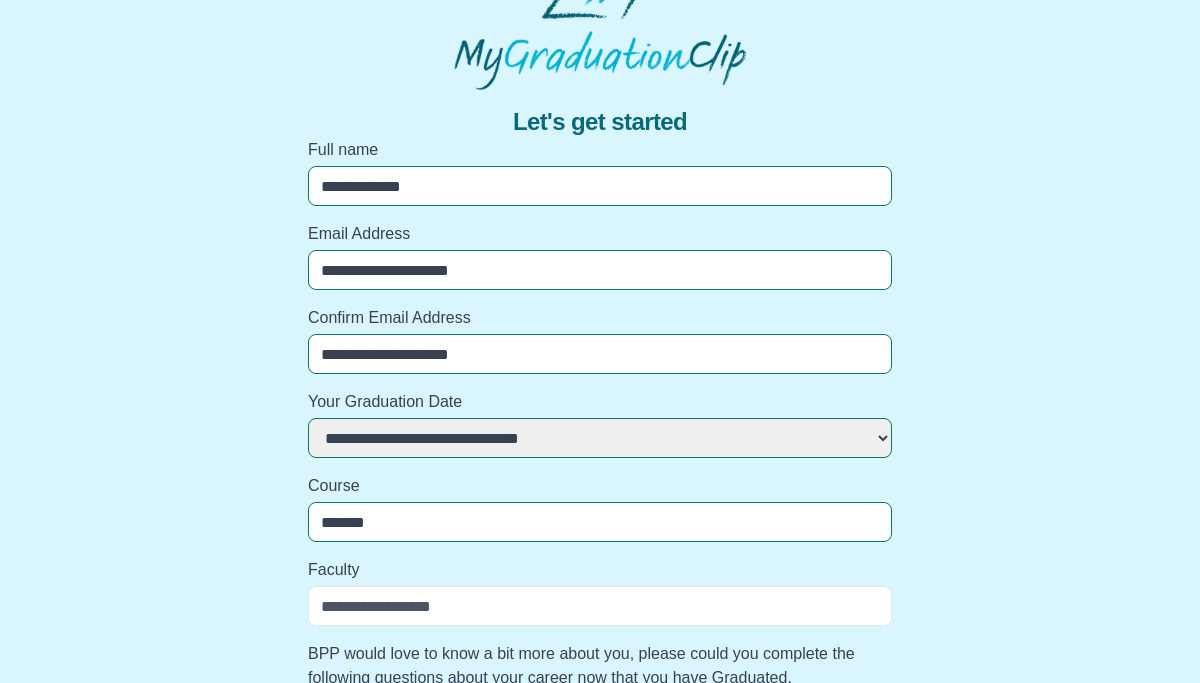 select 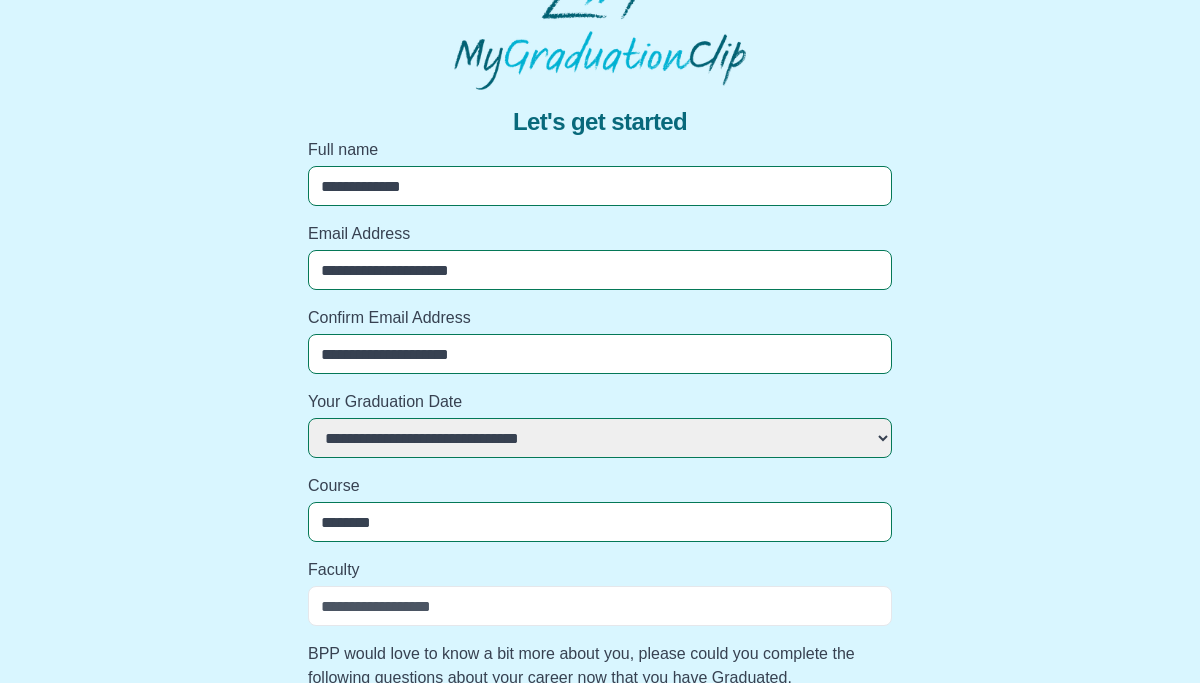 select 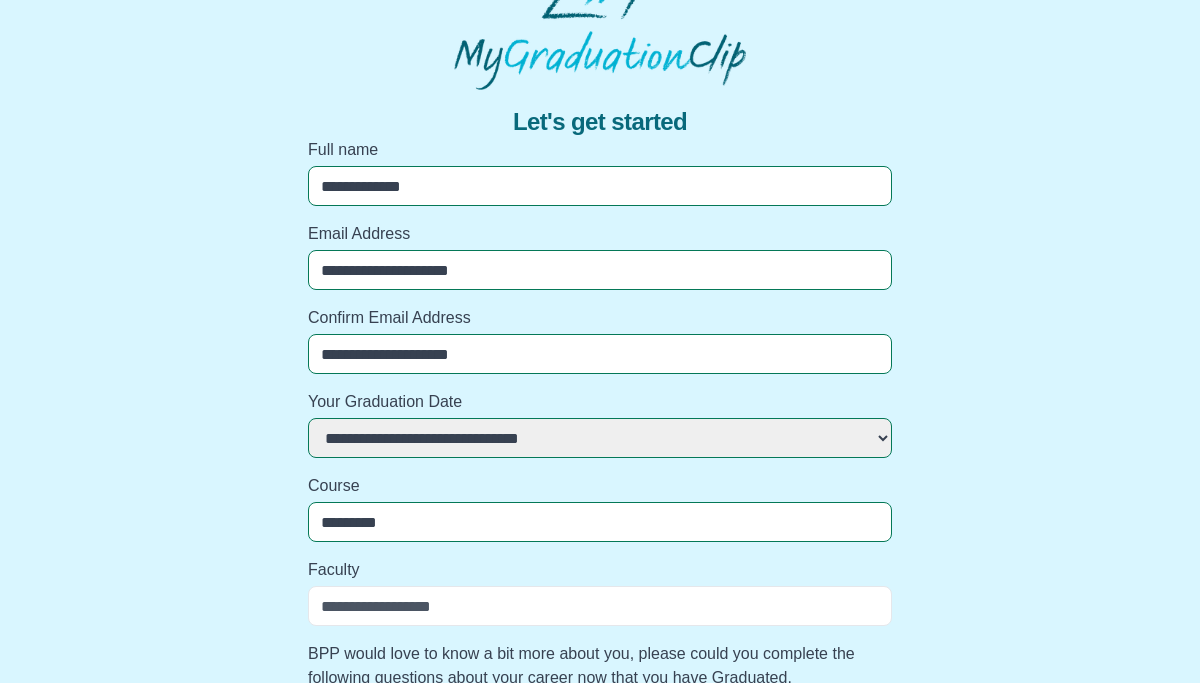 select 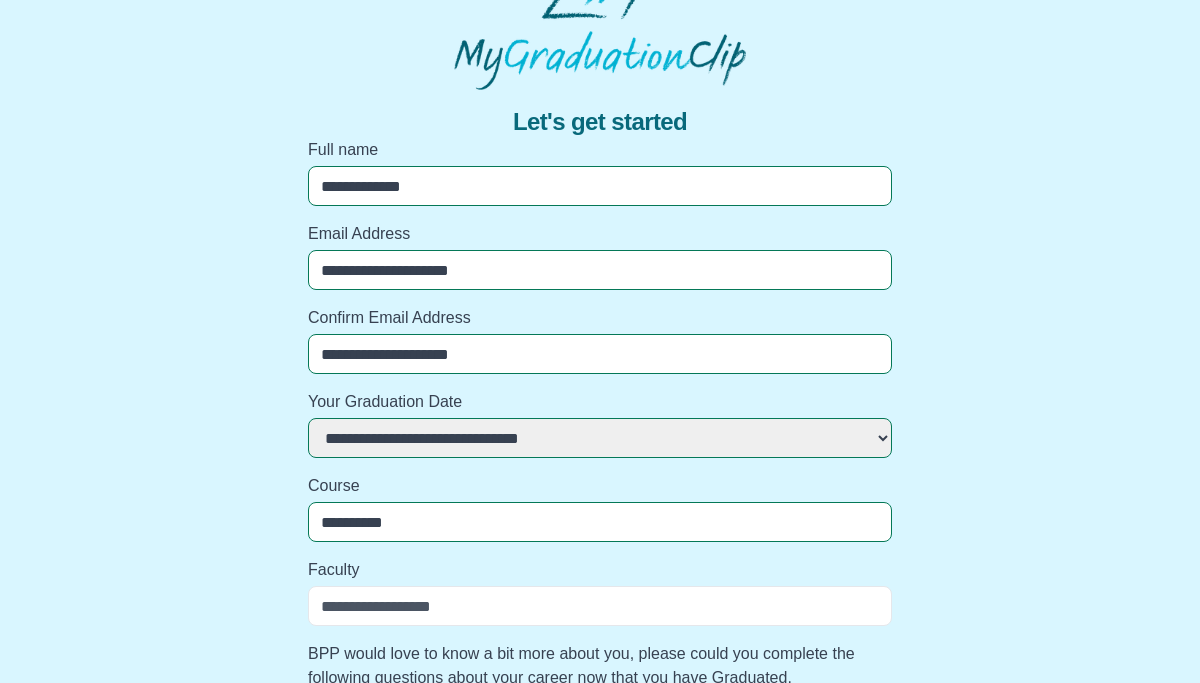 select 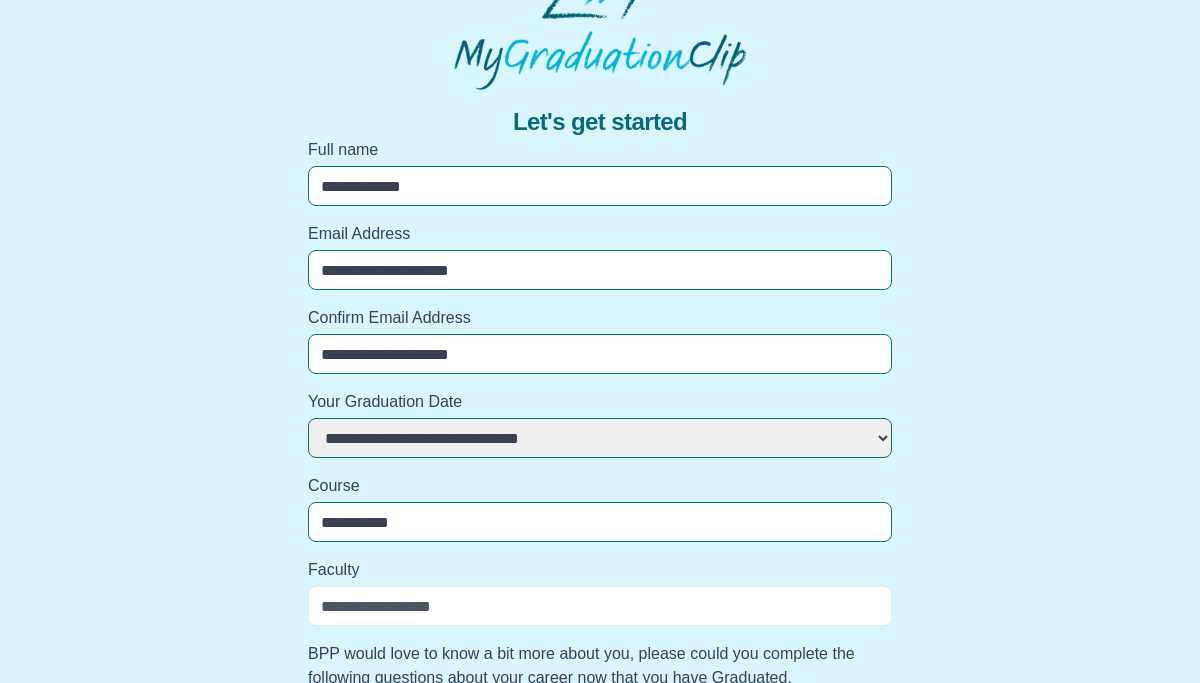 select 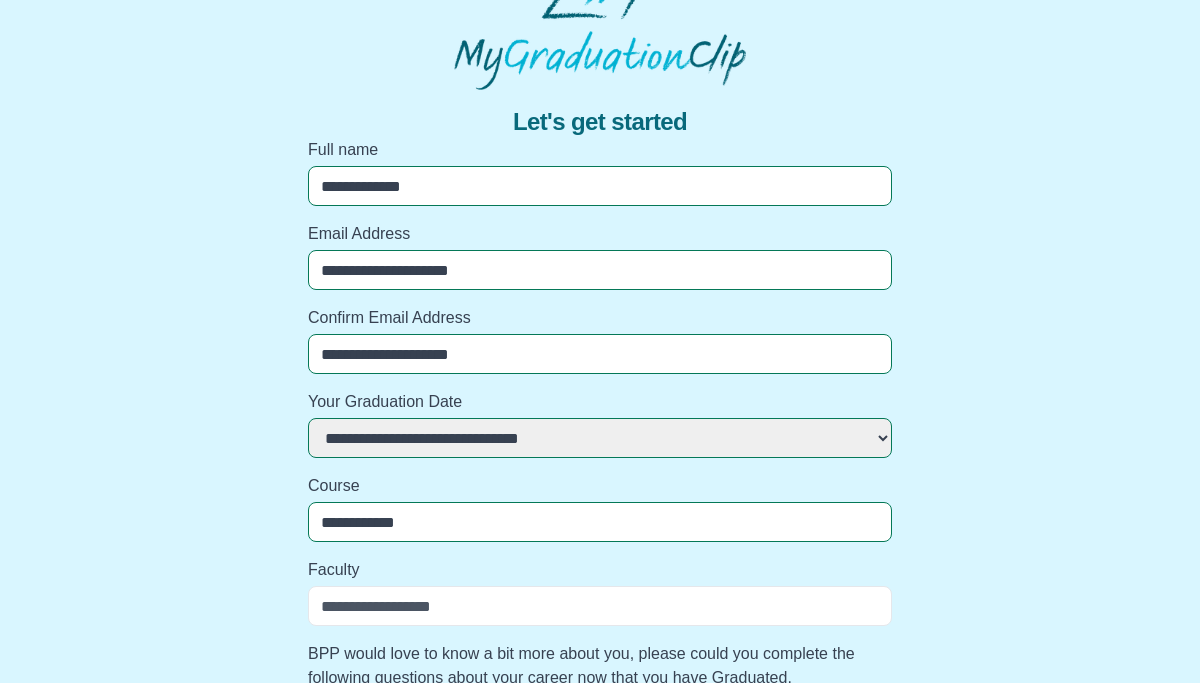 select 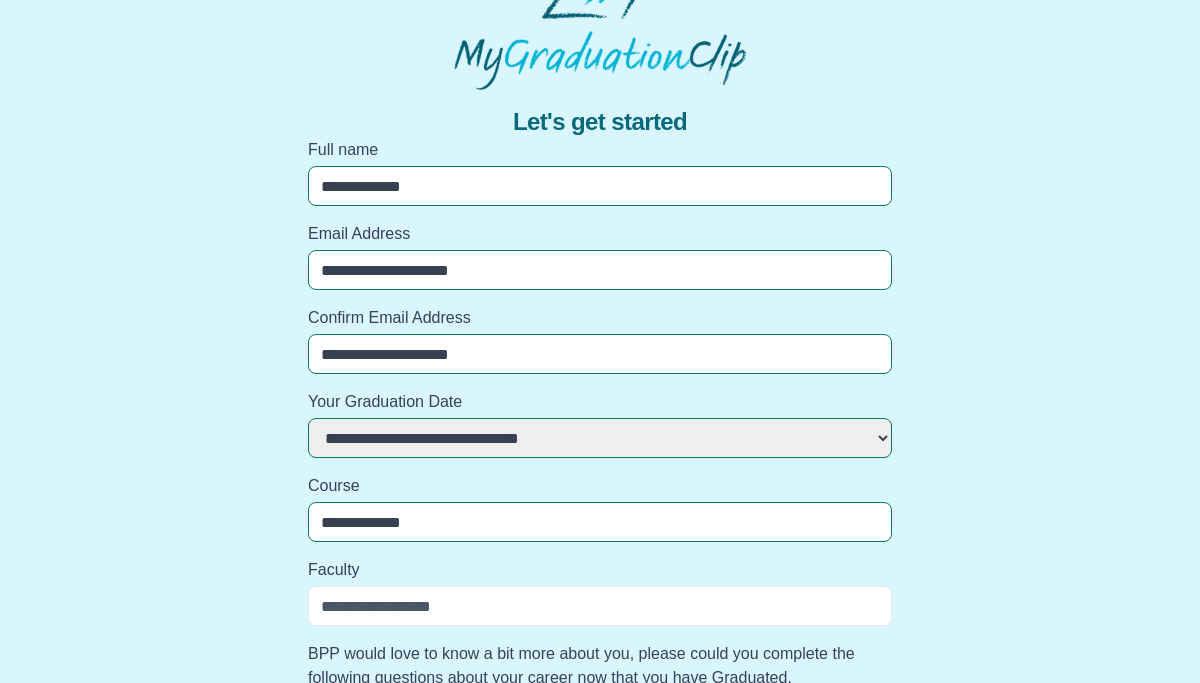 select 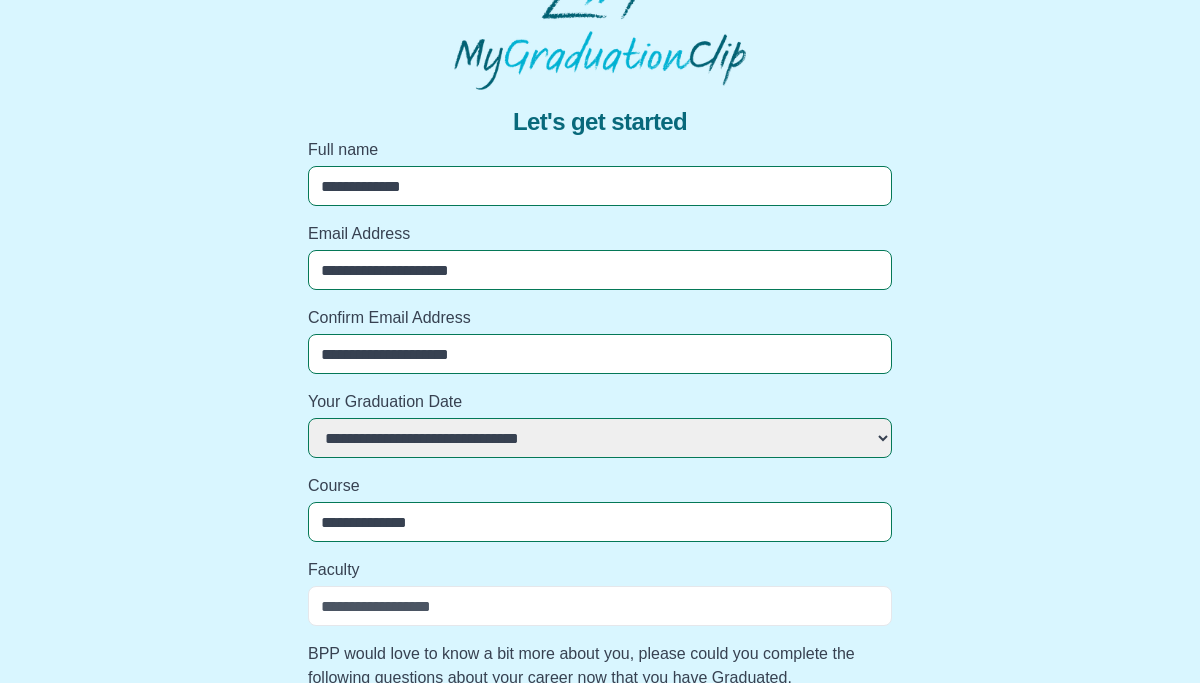 select 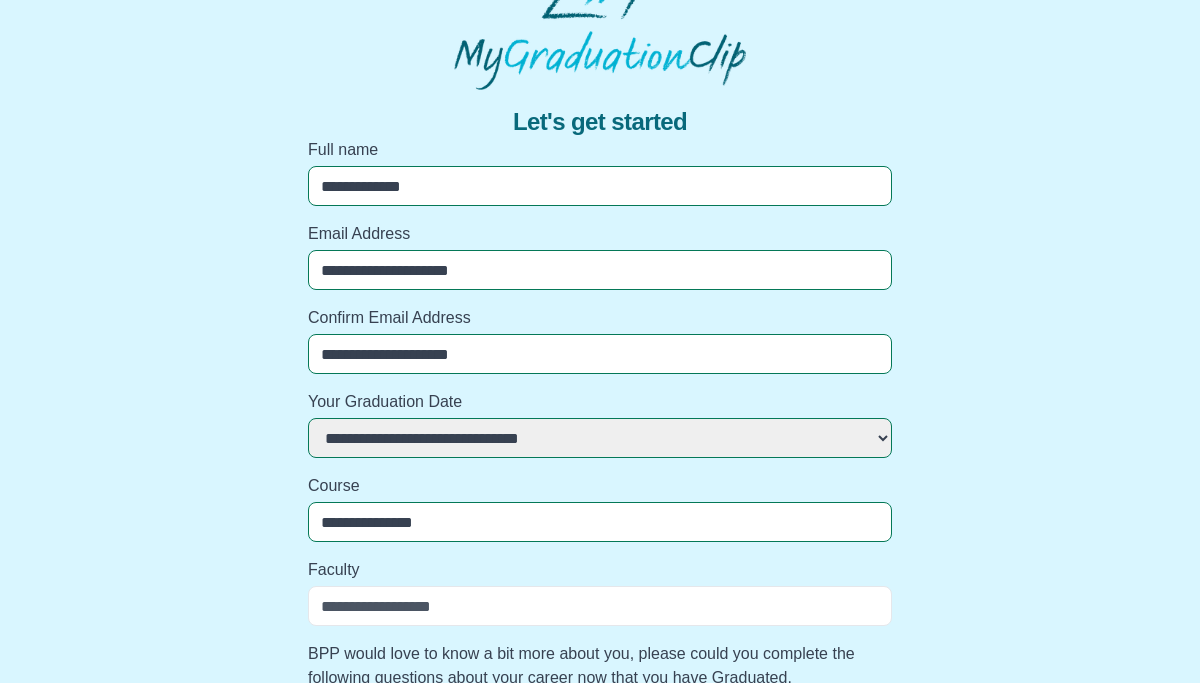 select 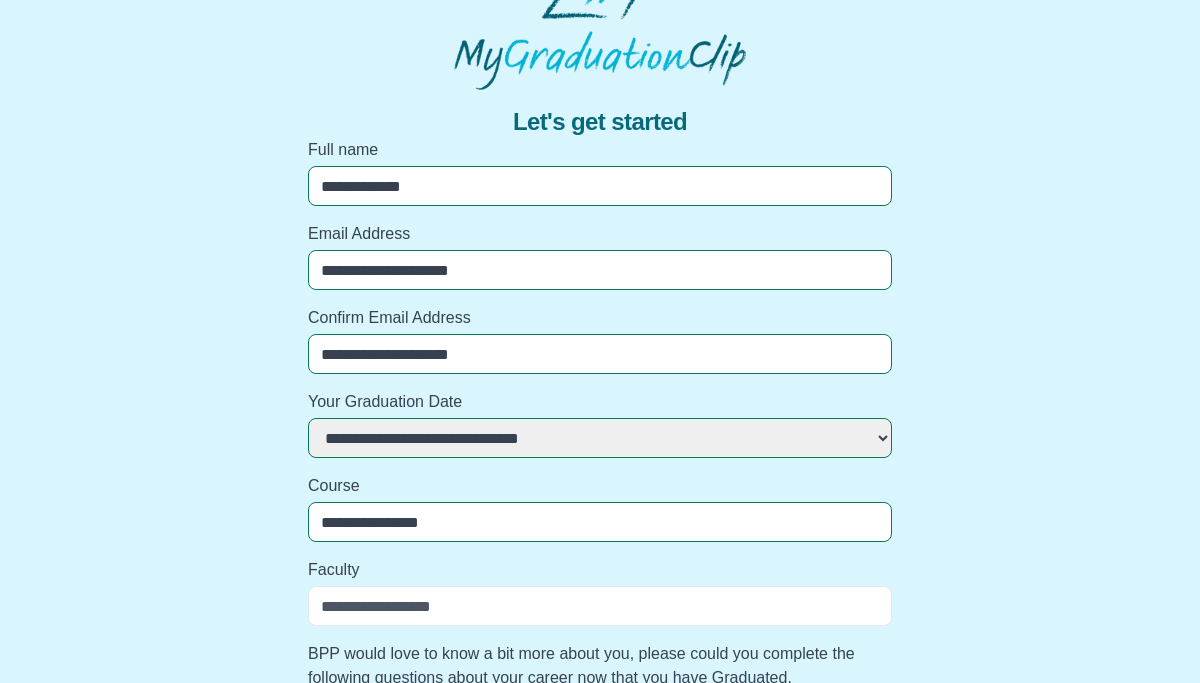 select 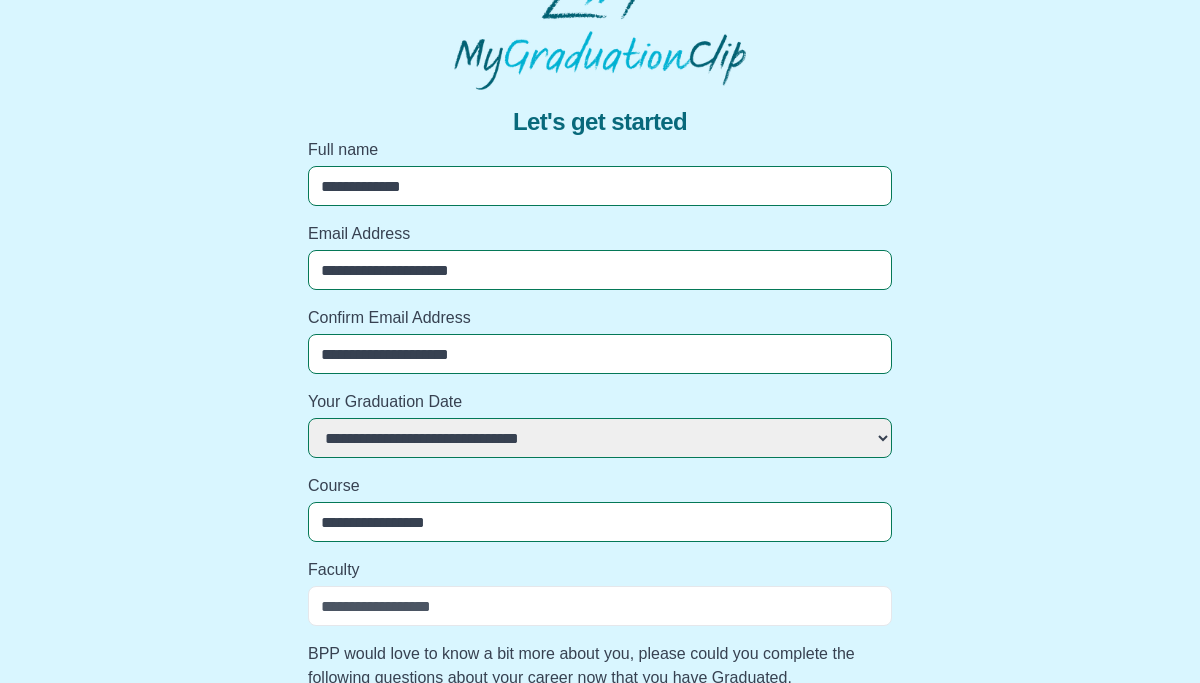 select 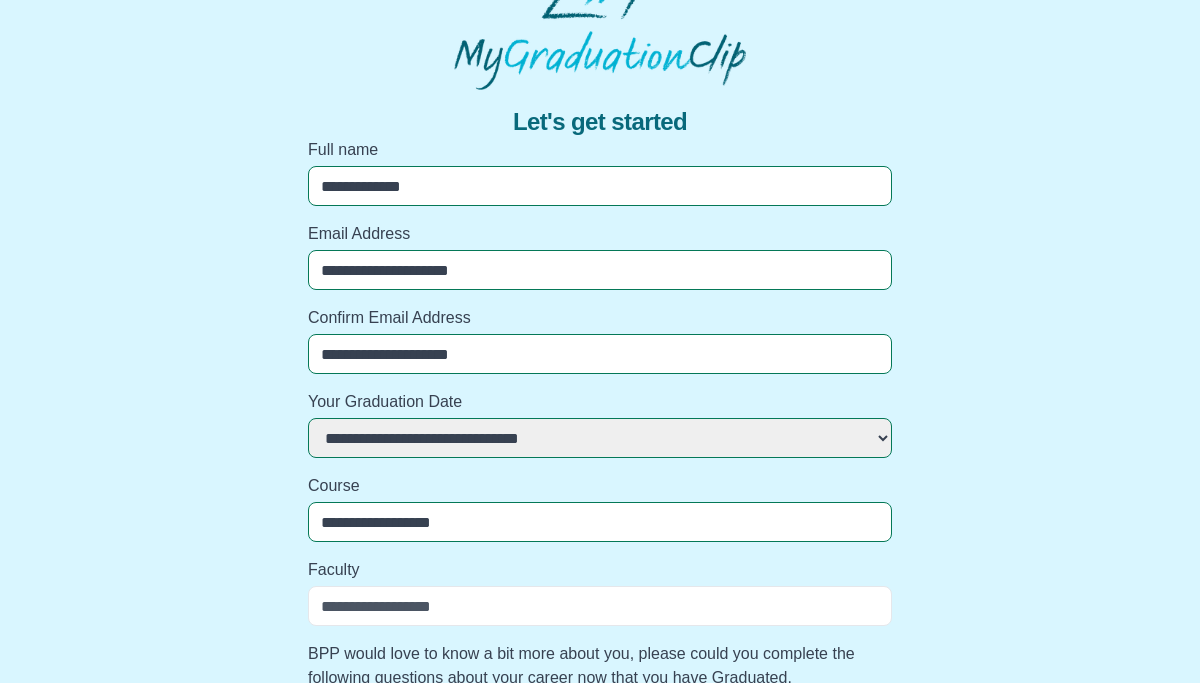 select 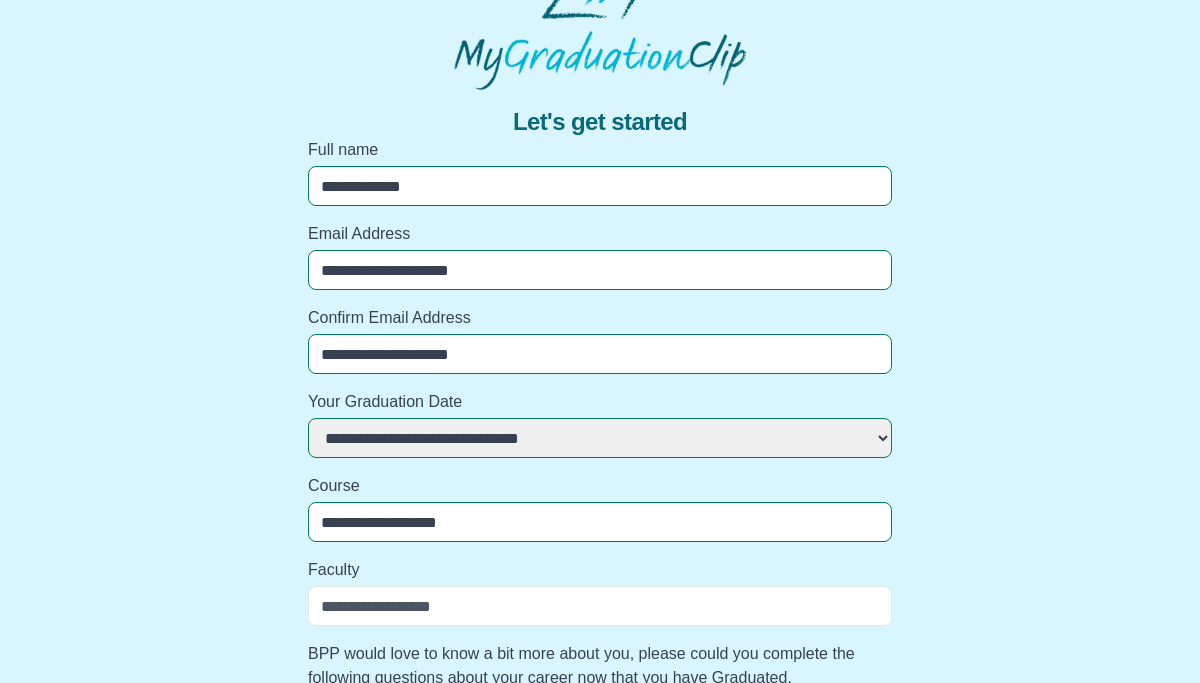 select 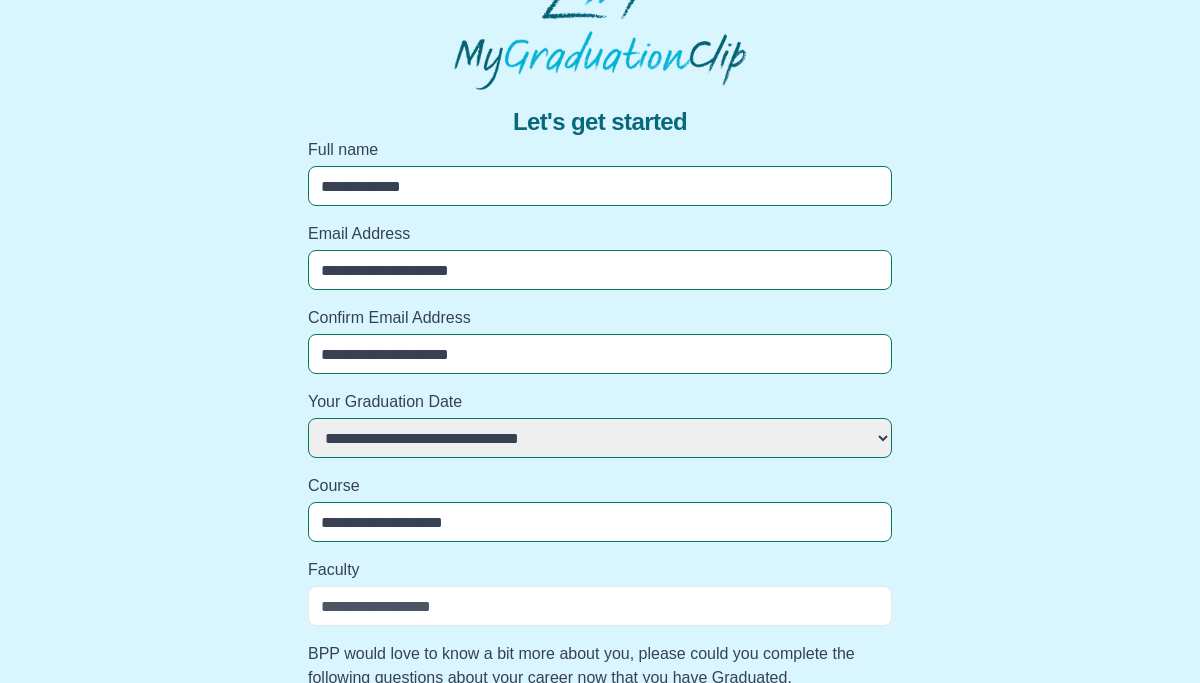 select 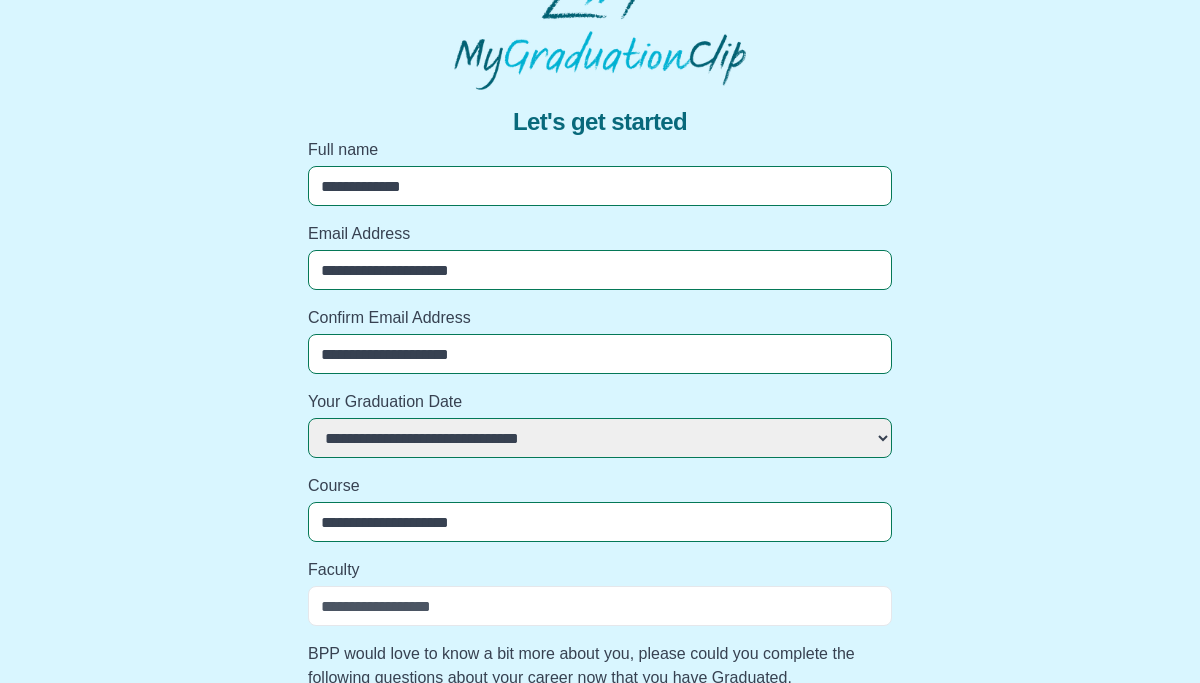 select 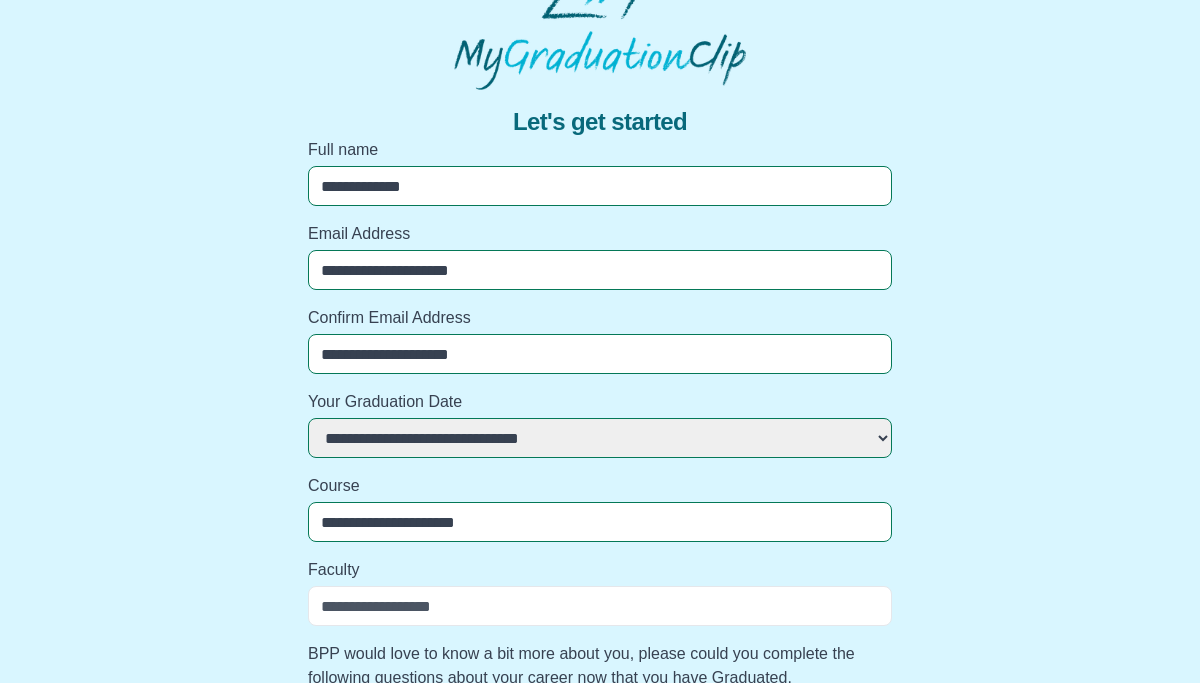 select 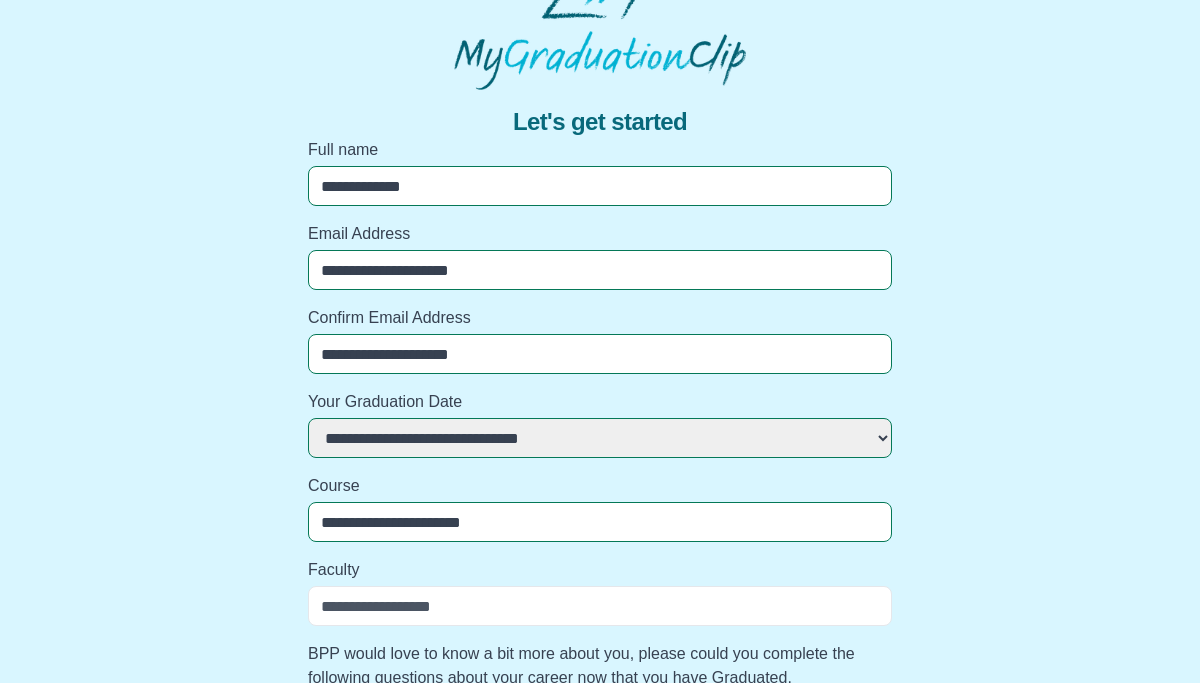 select 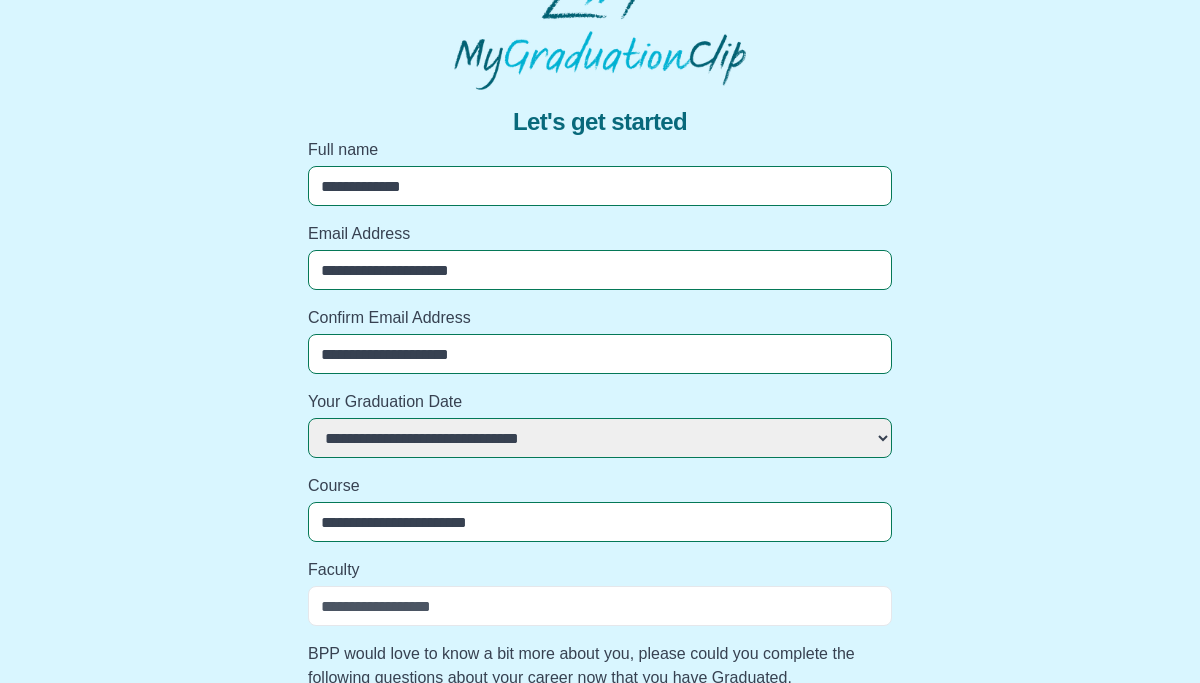 select 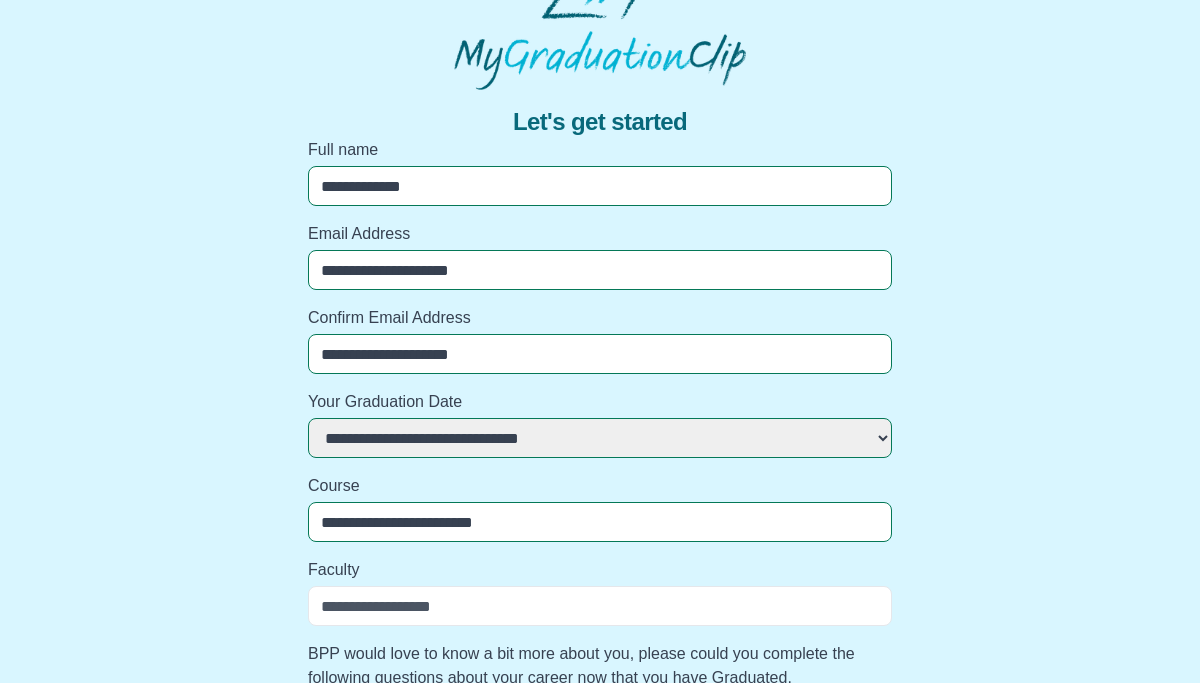 select 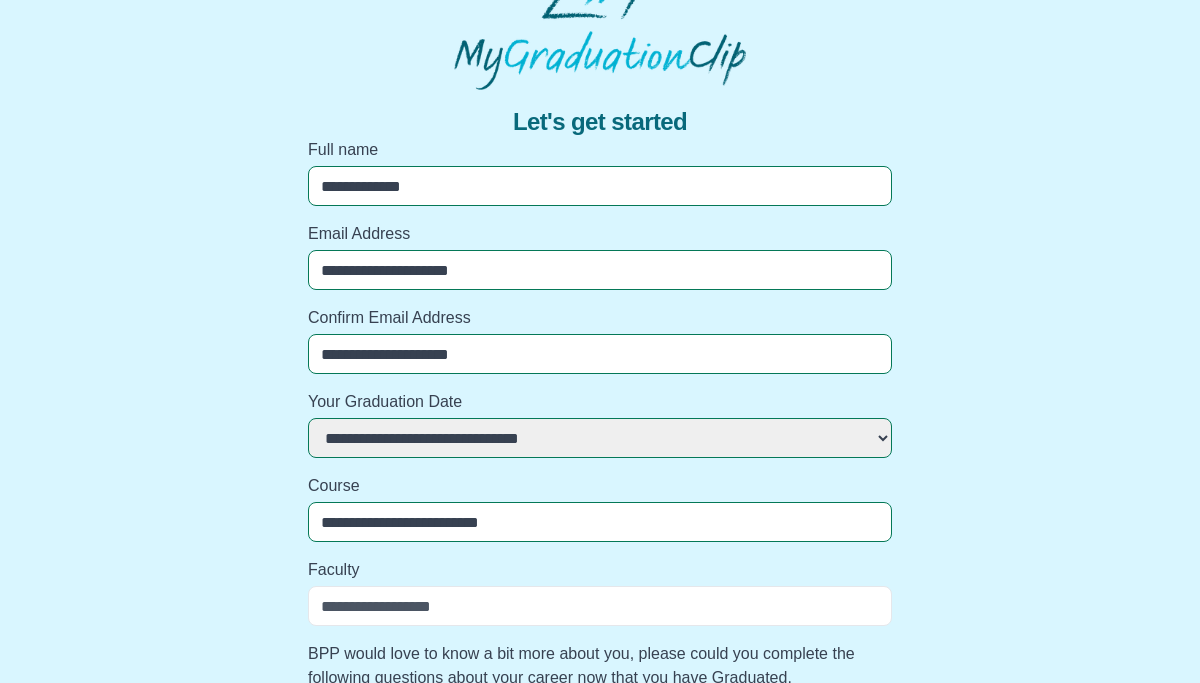 select 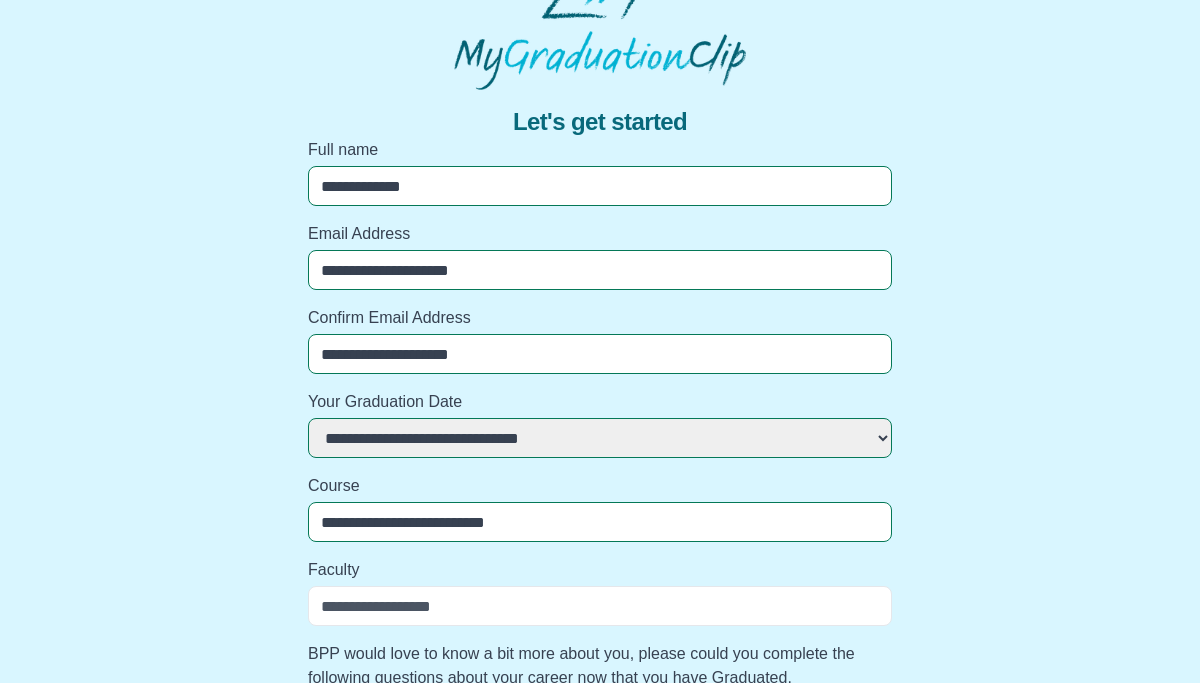 select 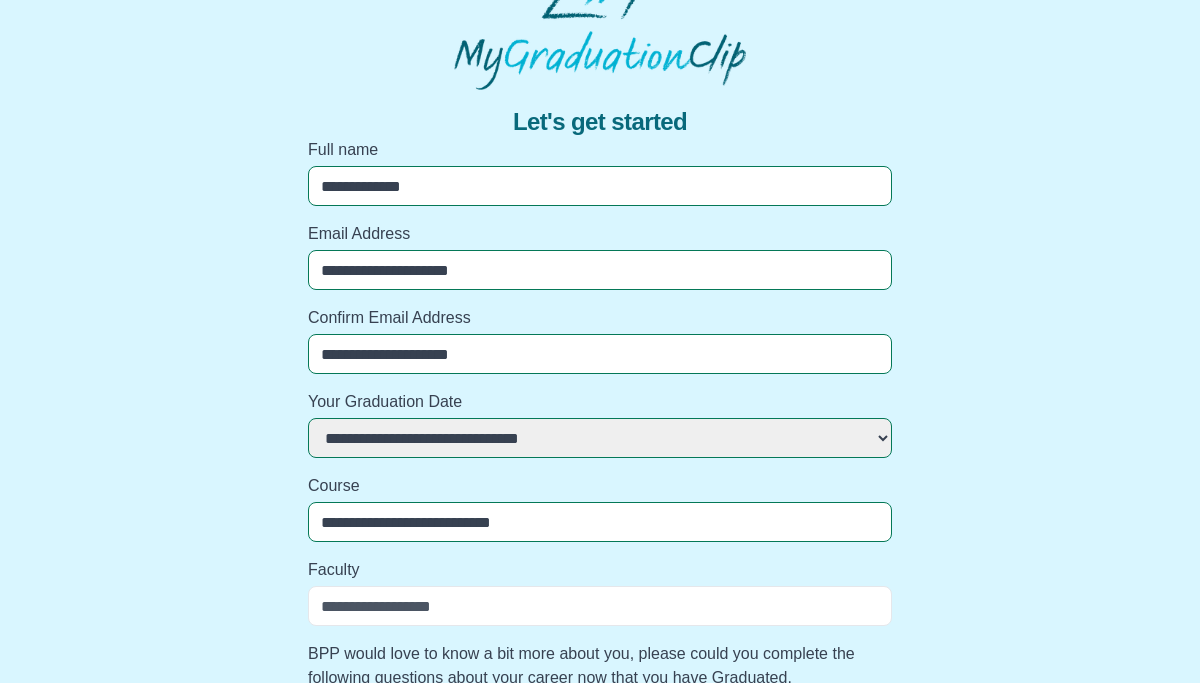select 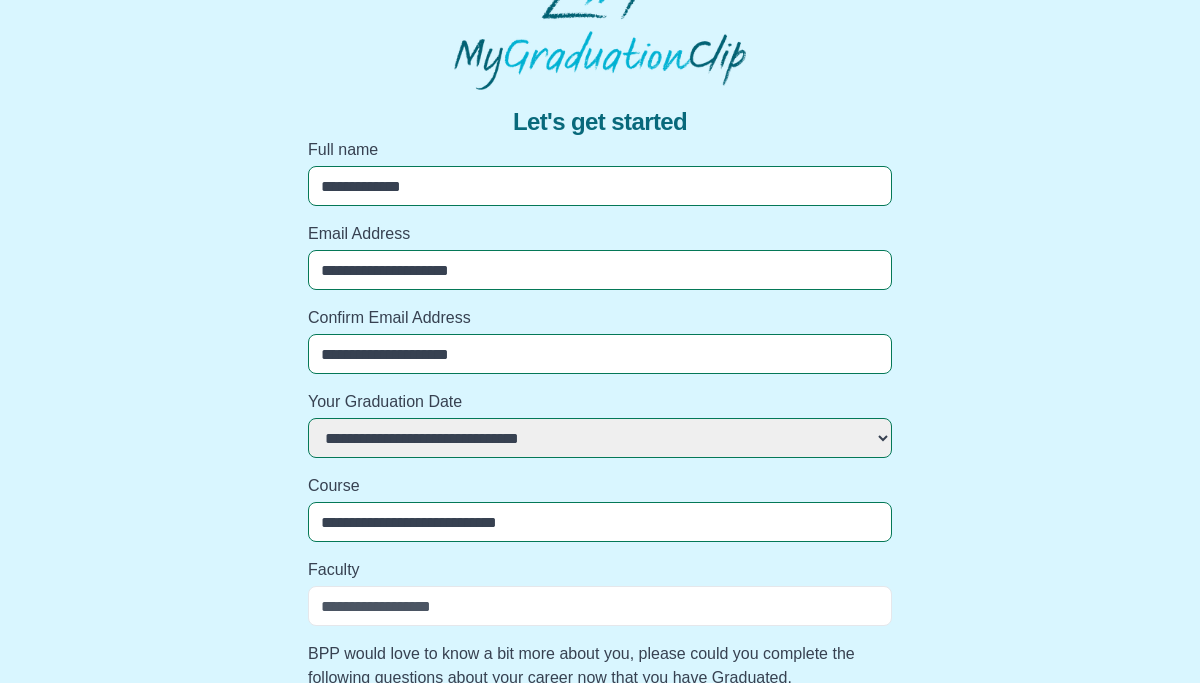 select 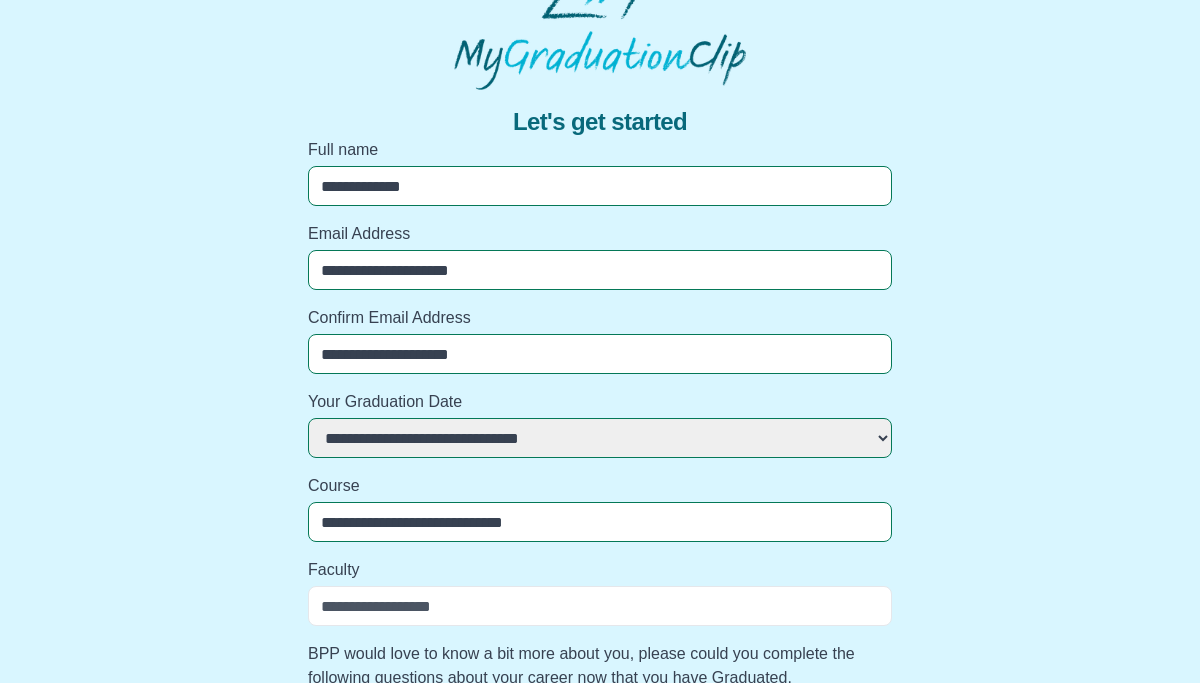 select 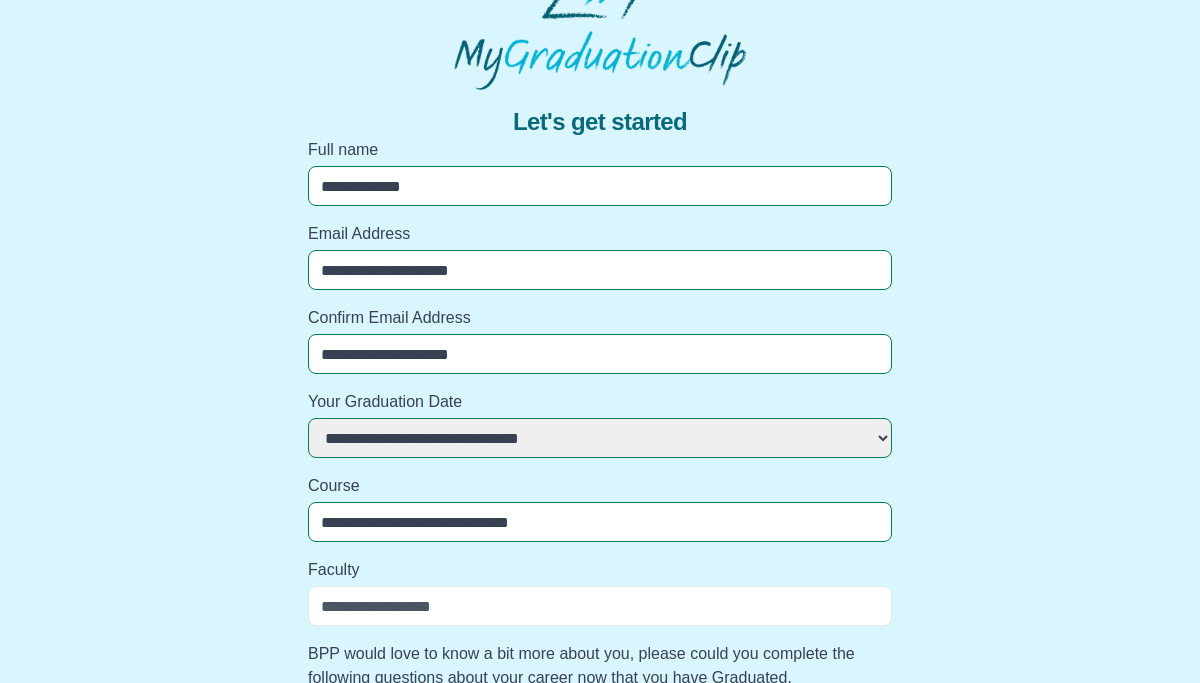 select 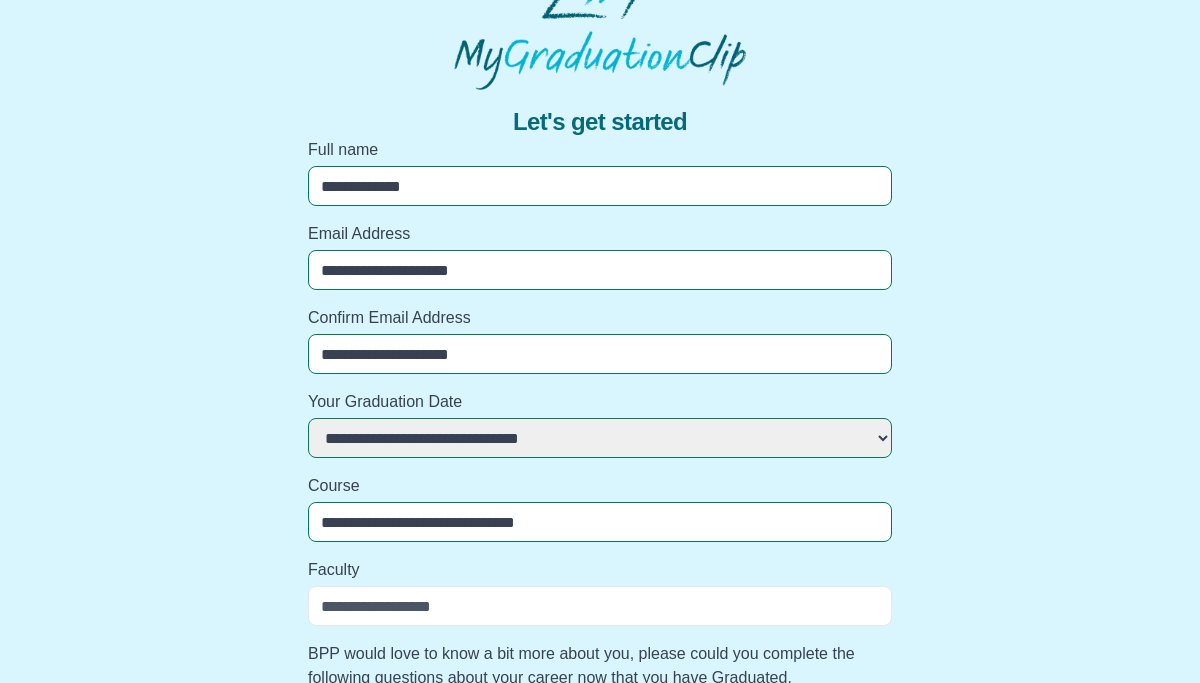 select 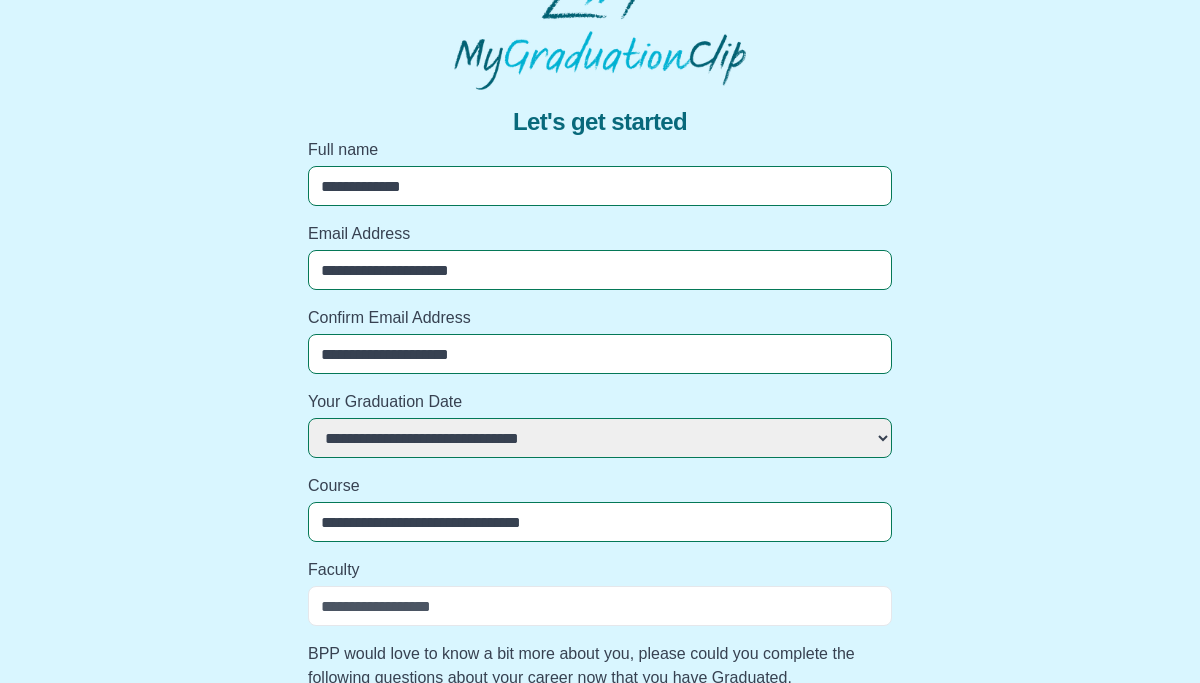 select 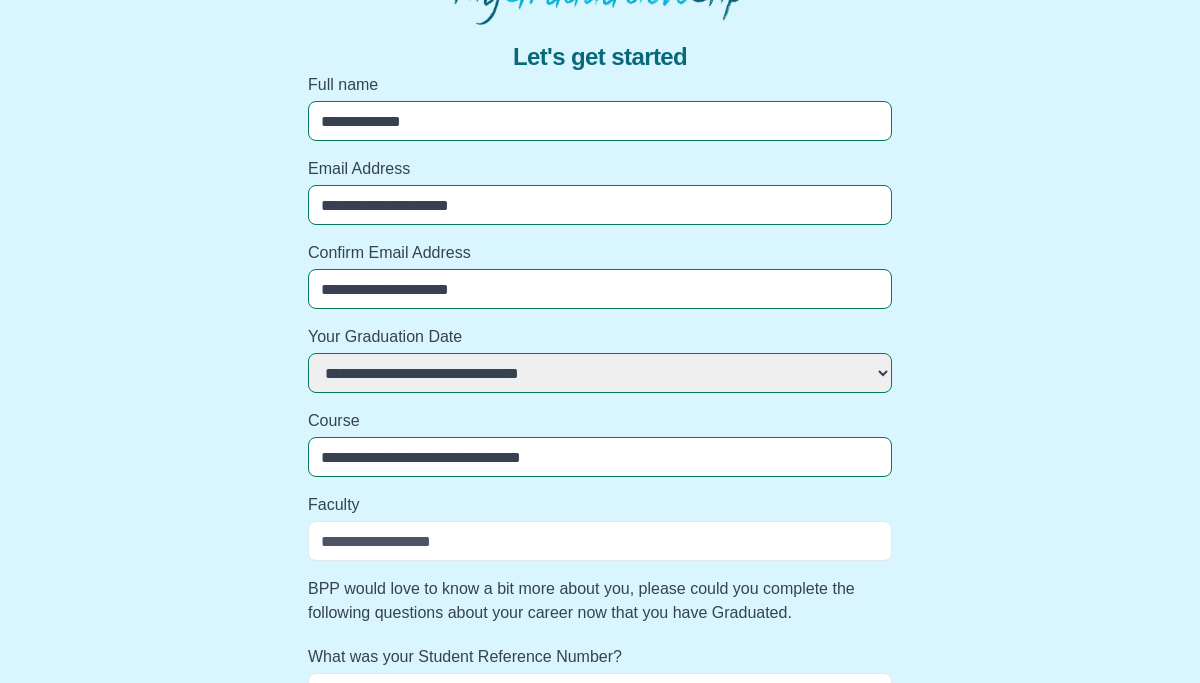 scroll, scrollTop: 149, scrollLeft: 0, axis: vertical 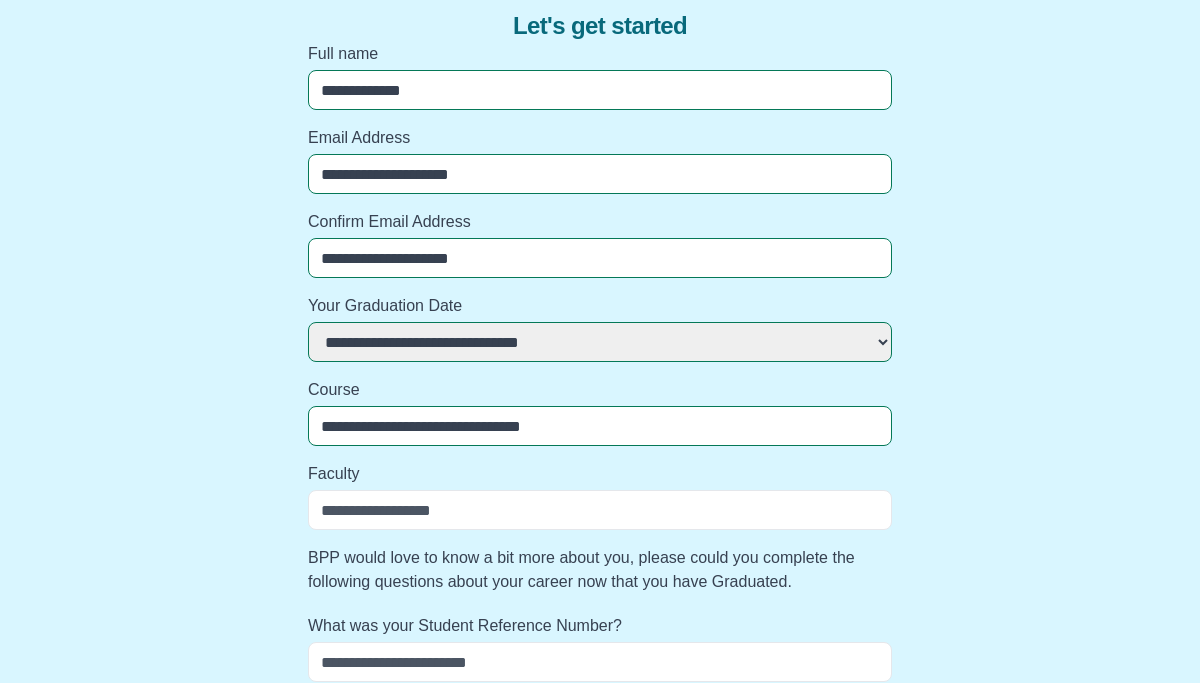 type on "**********" 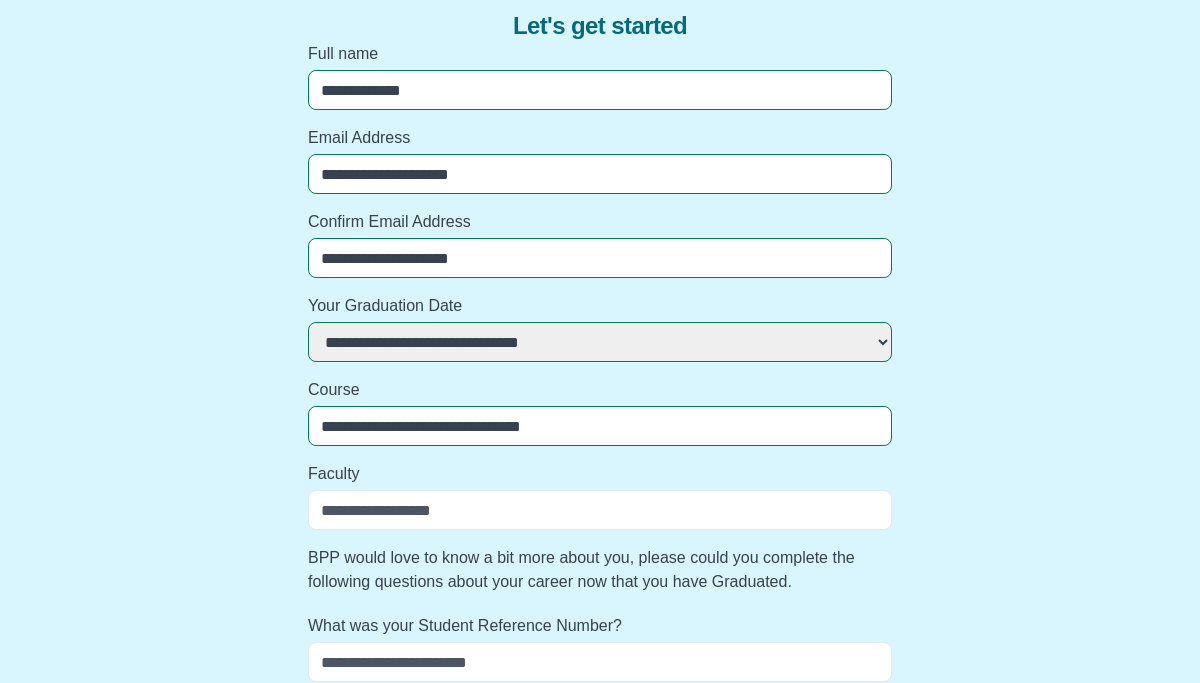 click on "Faculty" at bounding box center [600, 510] 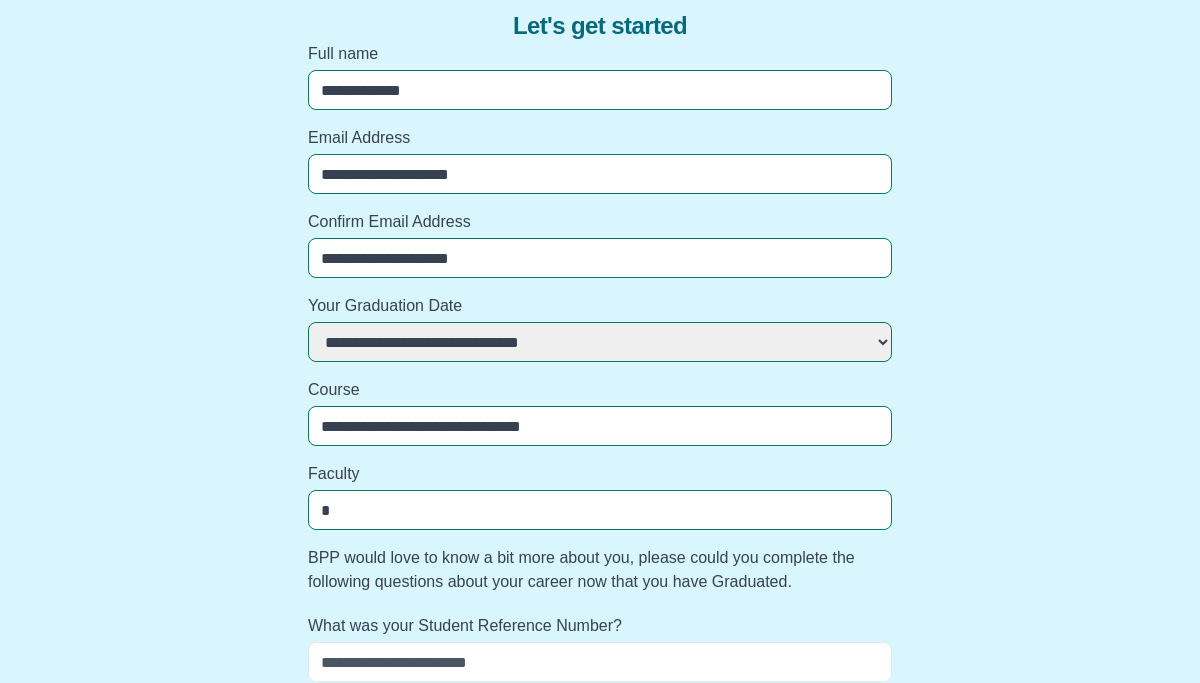 select 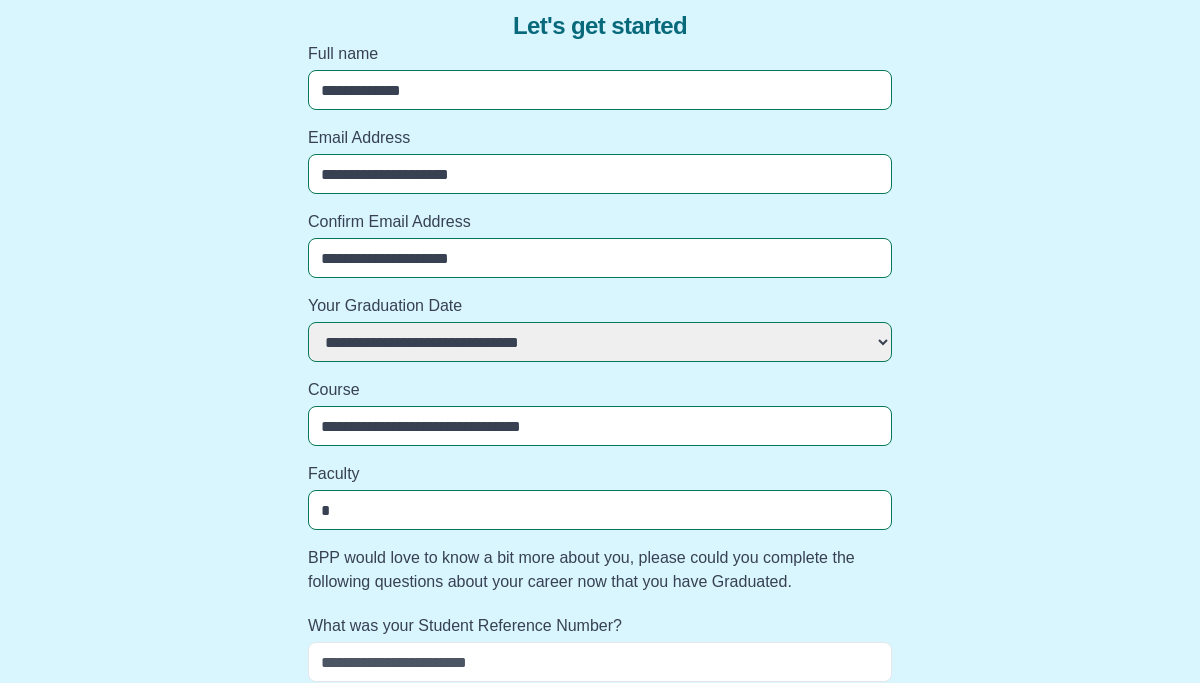 type on "**" 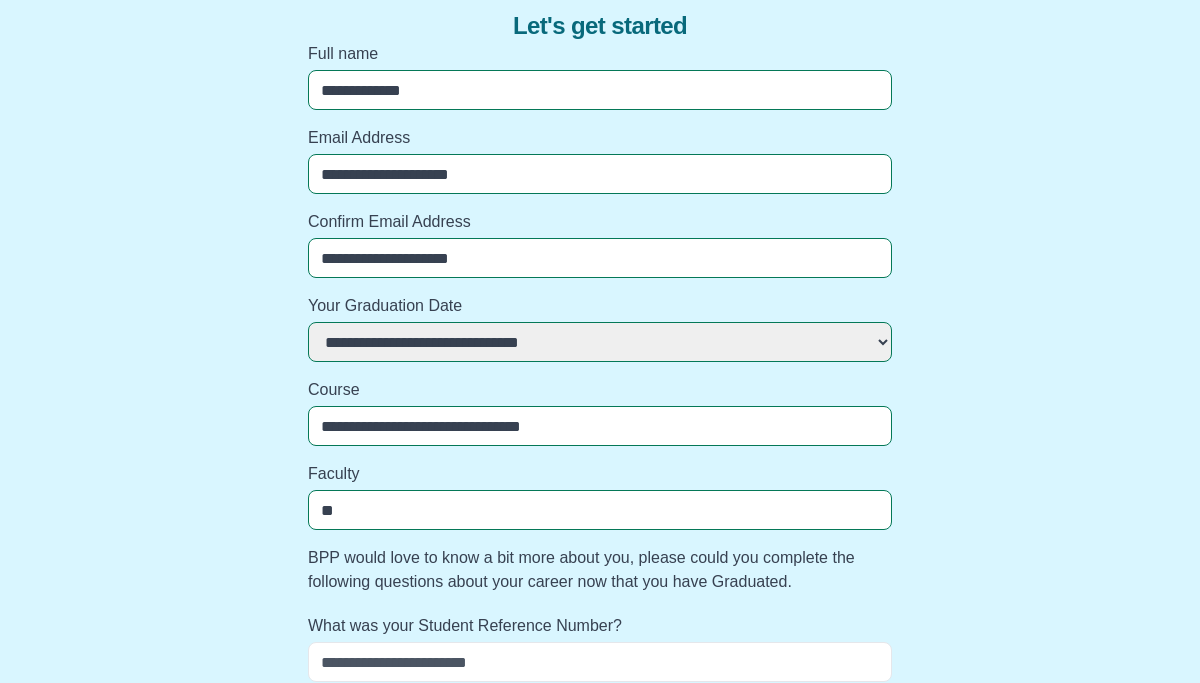 select 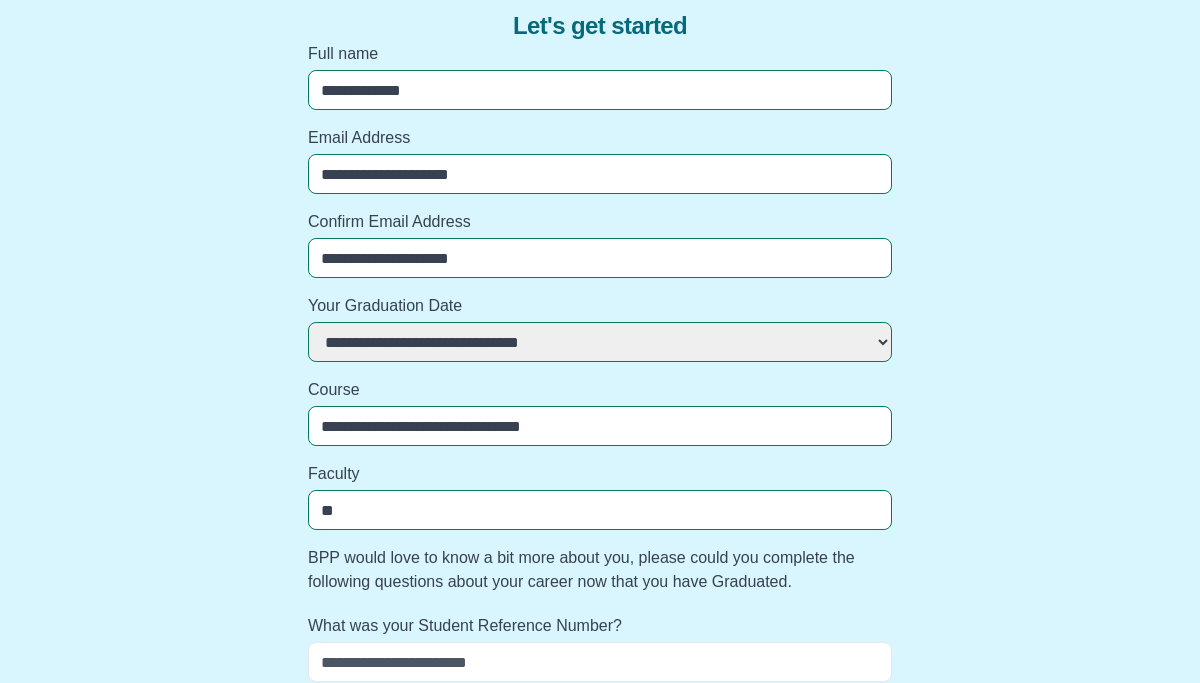 type on "***" 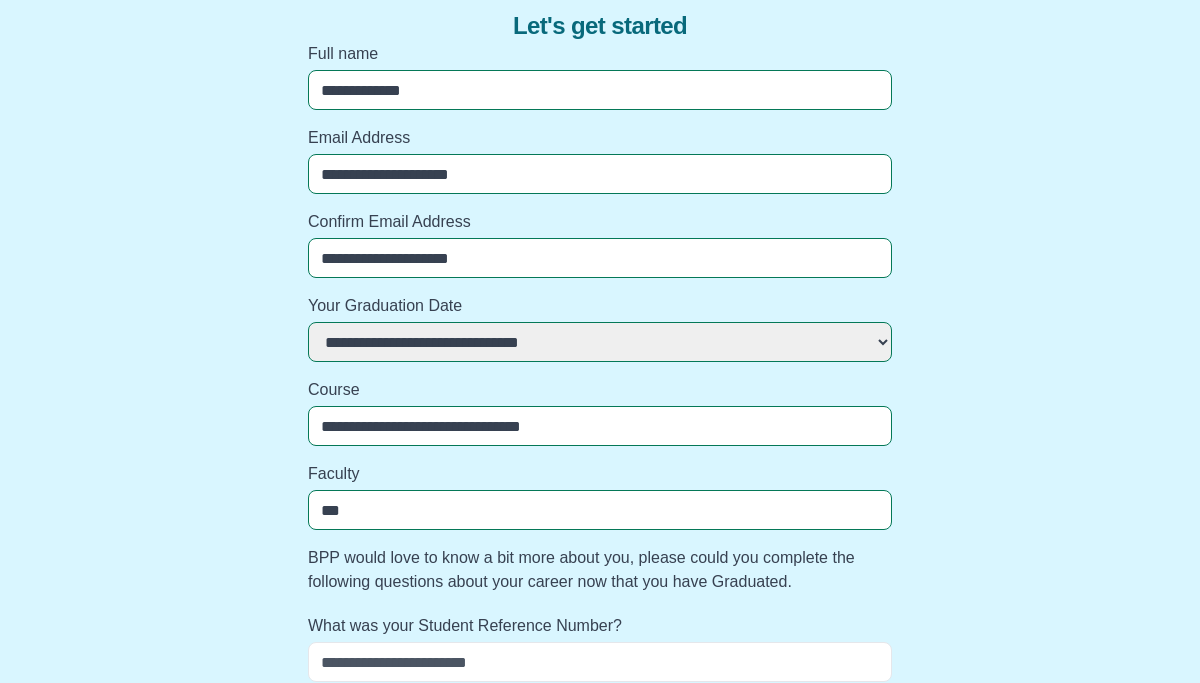 select 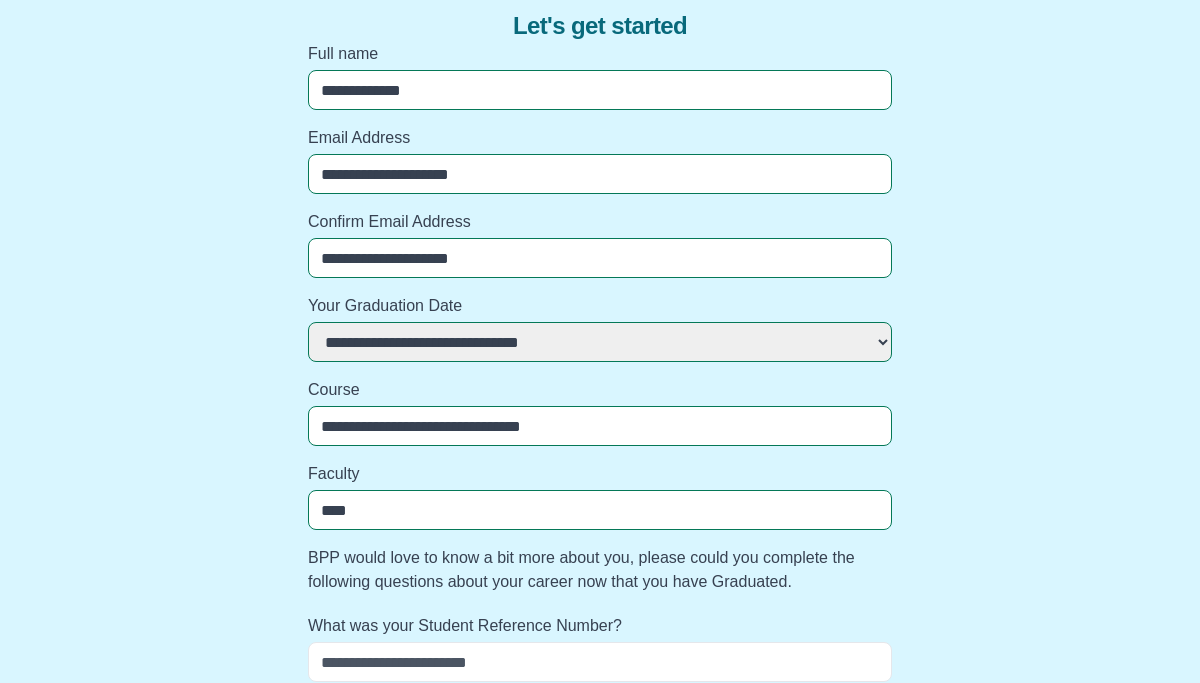 select 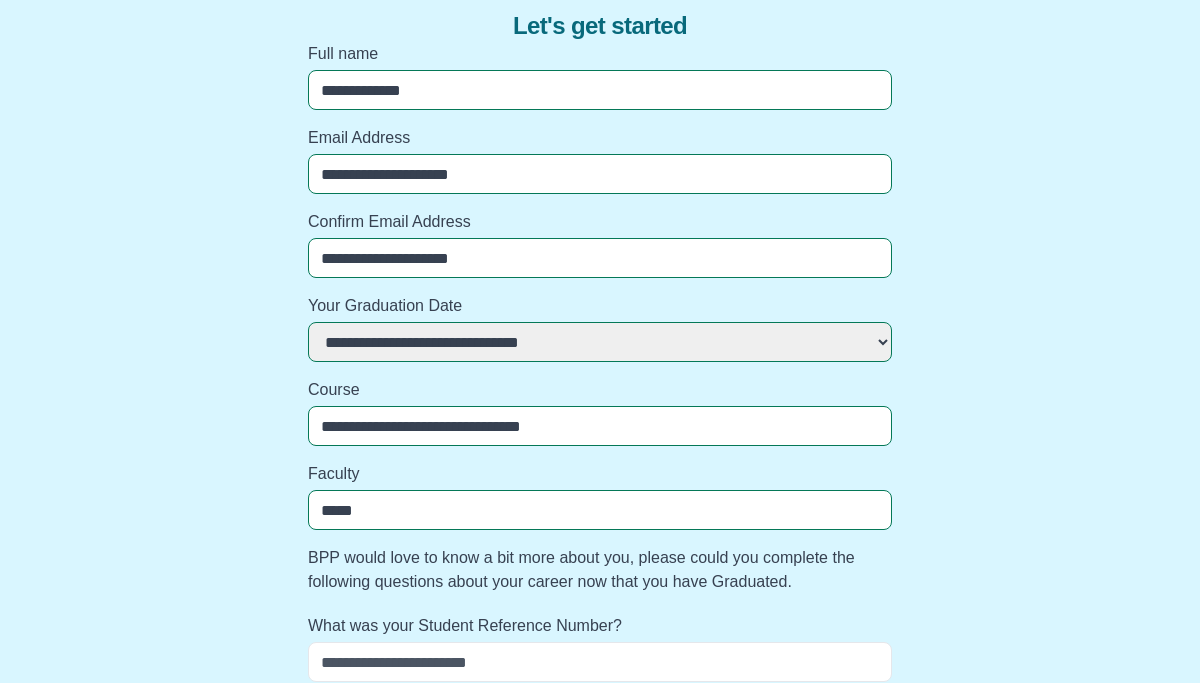 select 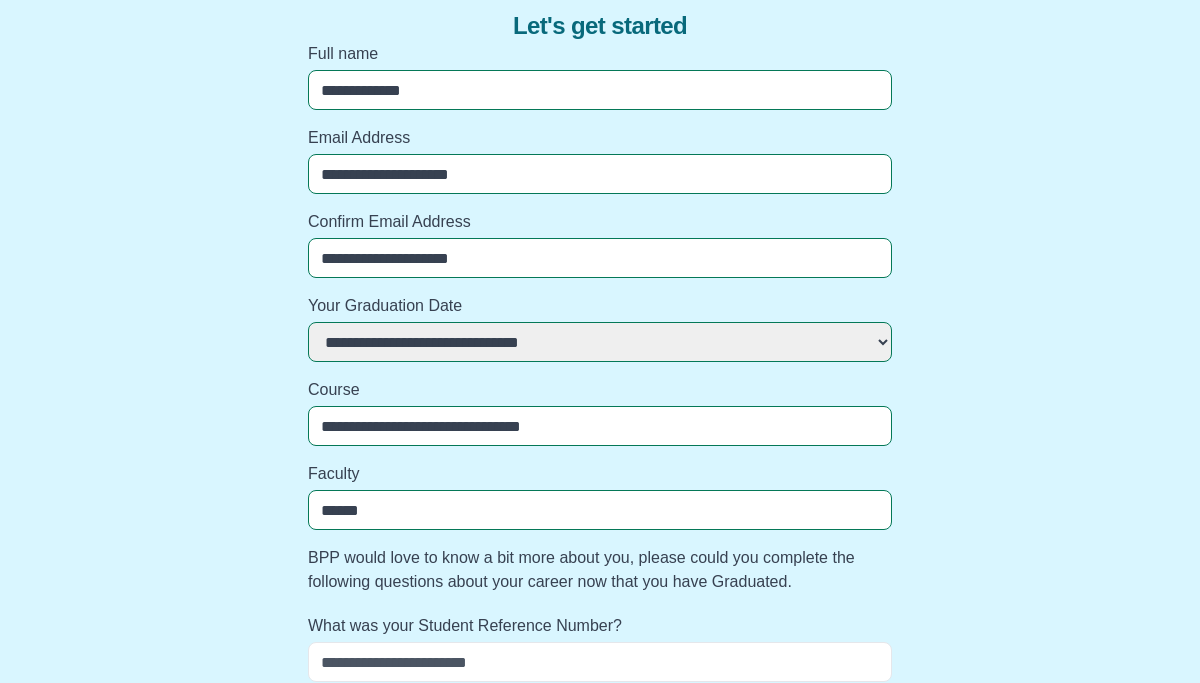 select 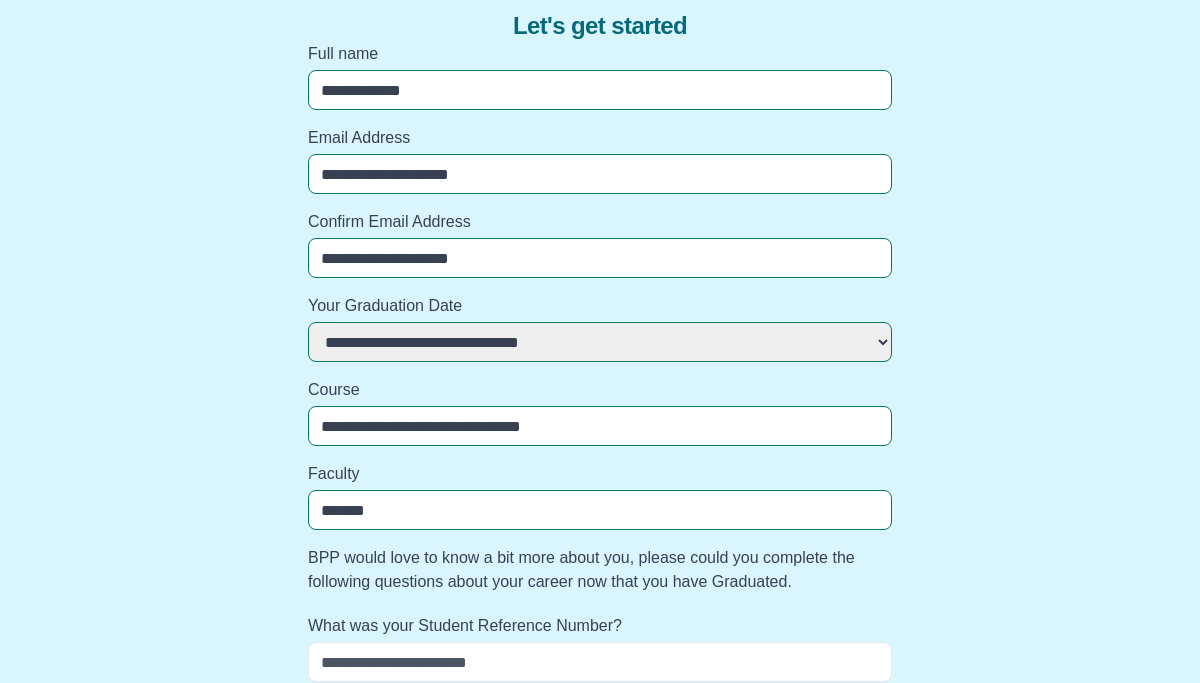 select 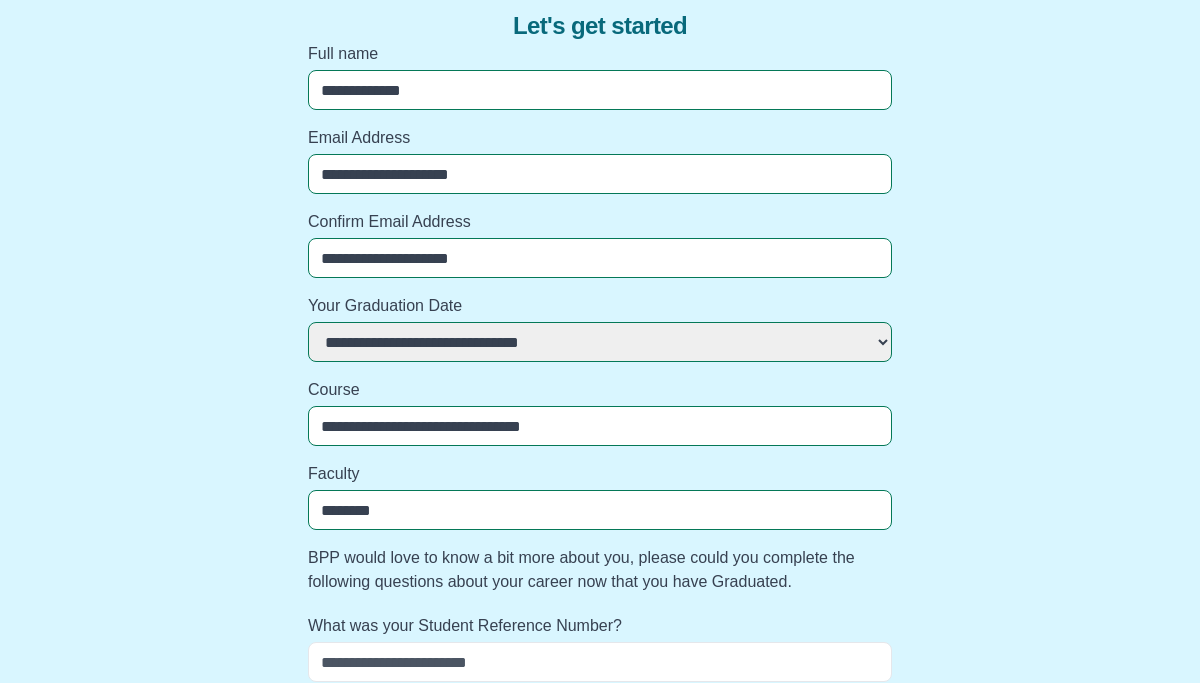 select 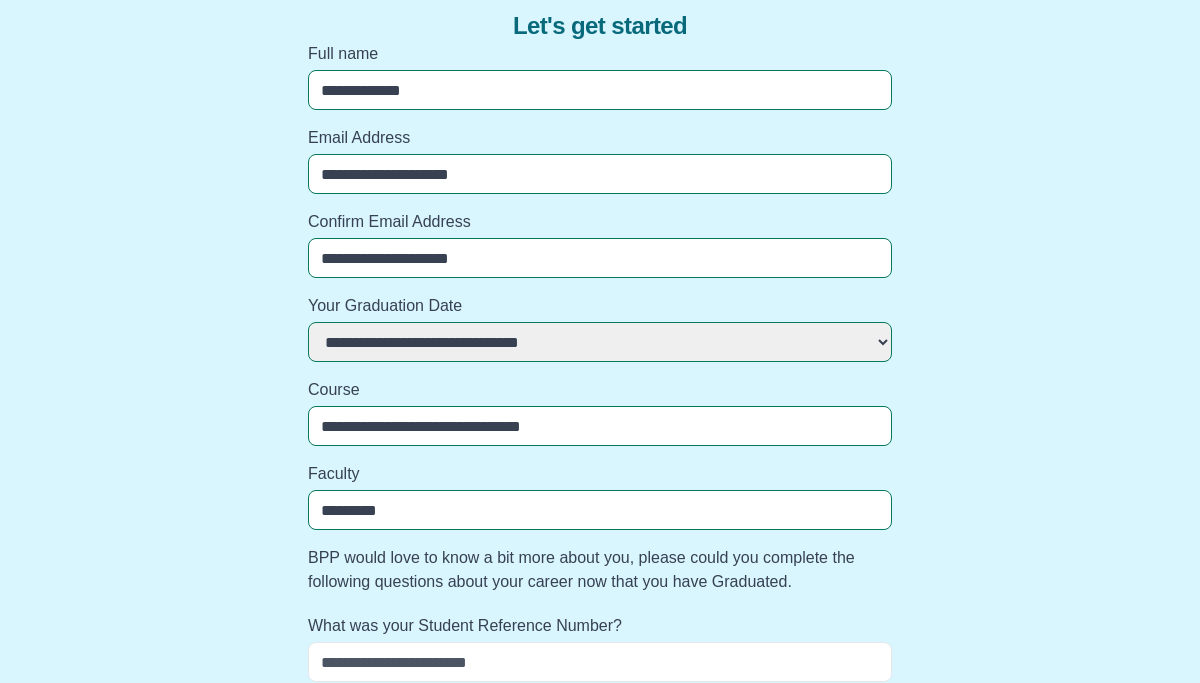 select 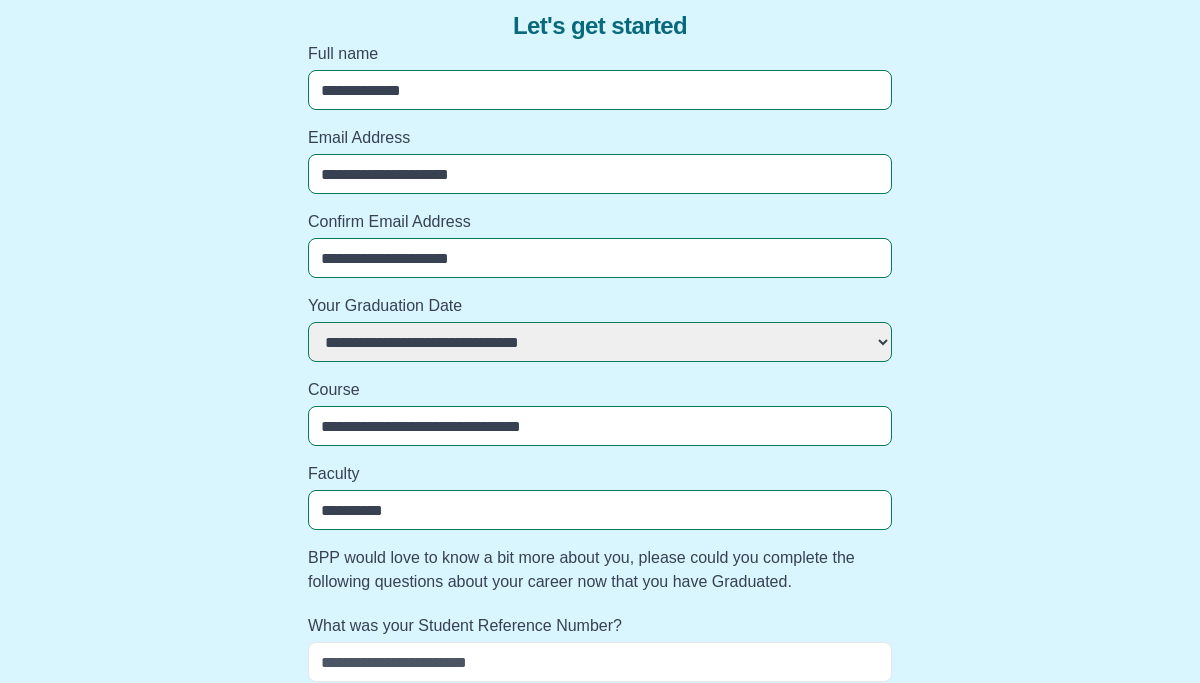 select 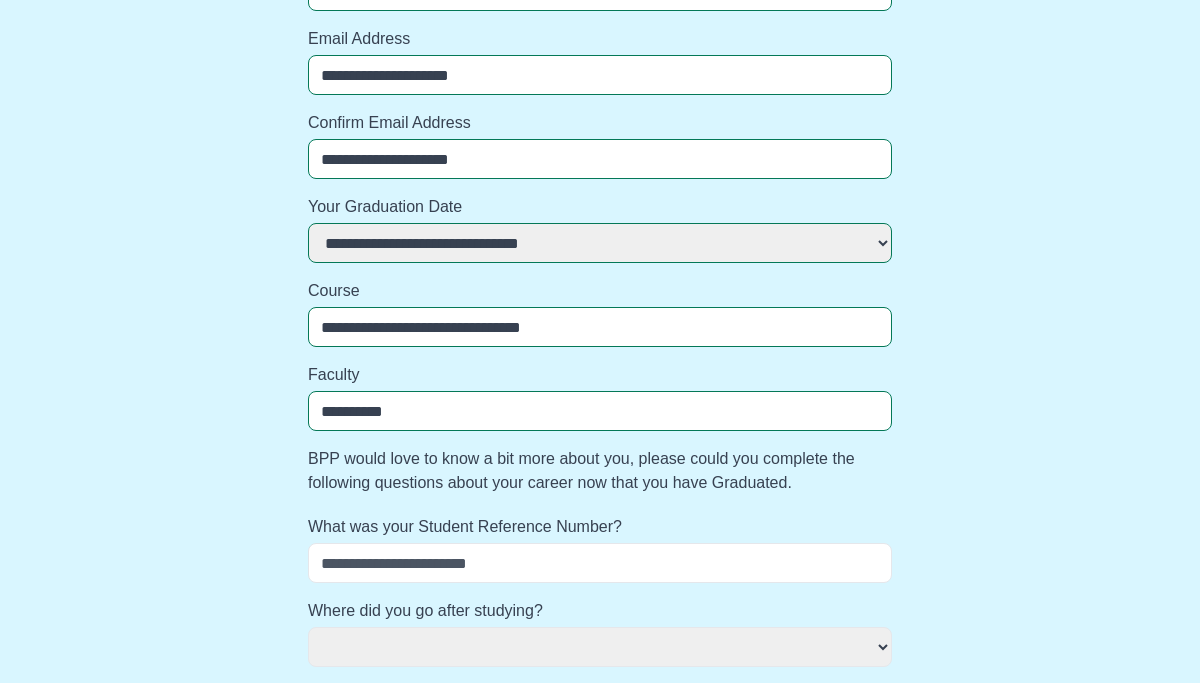 scroll, scrollTop: 302, scrollLeft: 0, axis: vertical 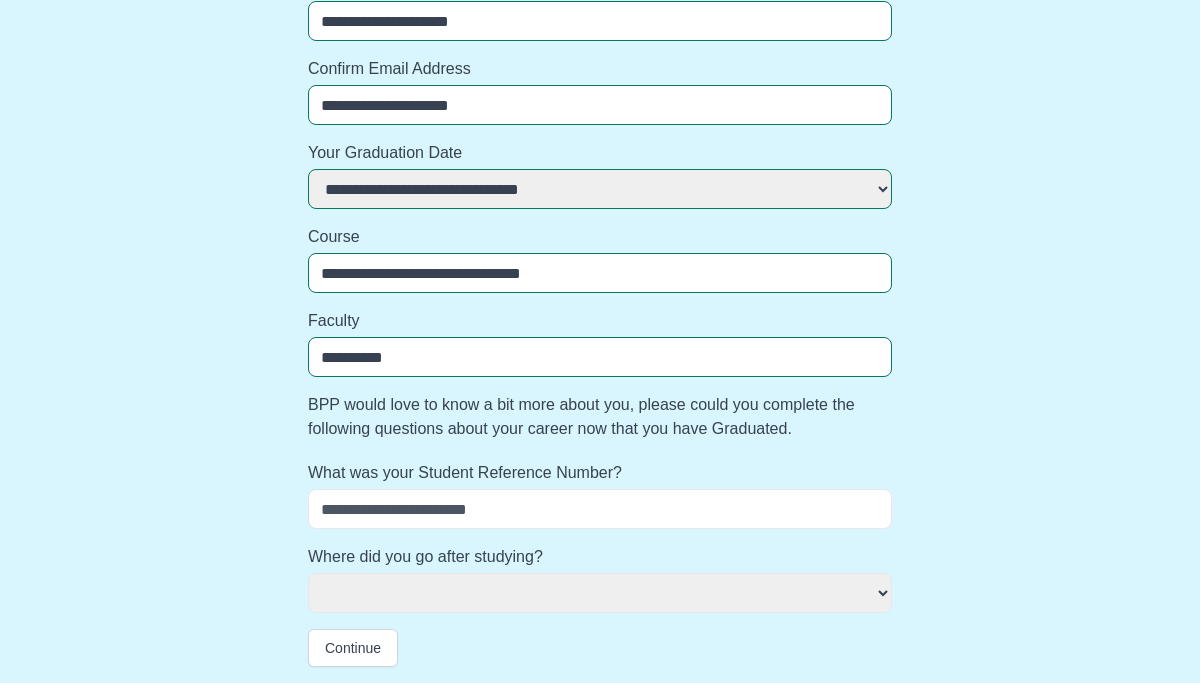 type on "**********" 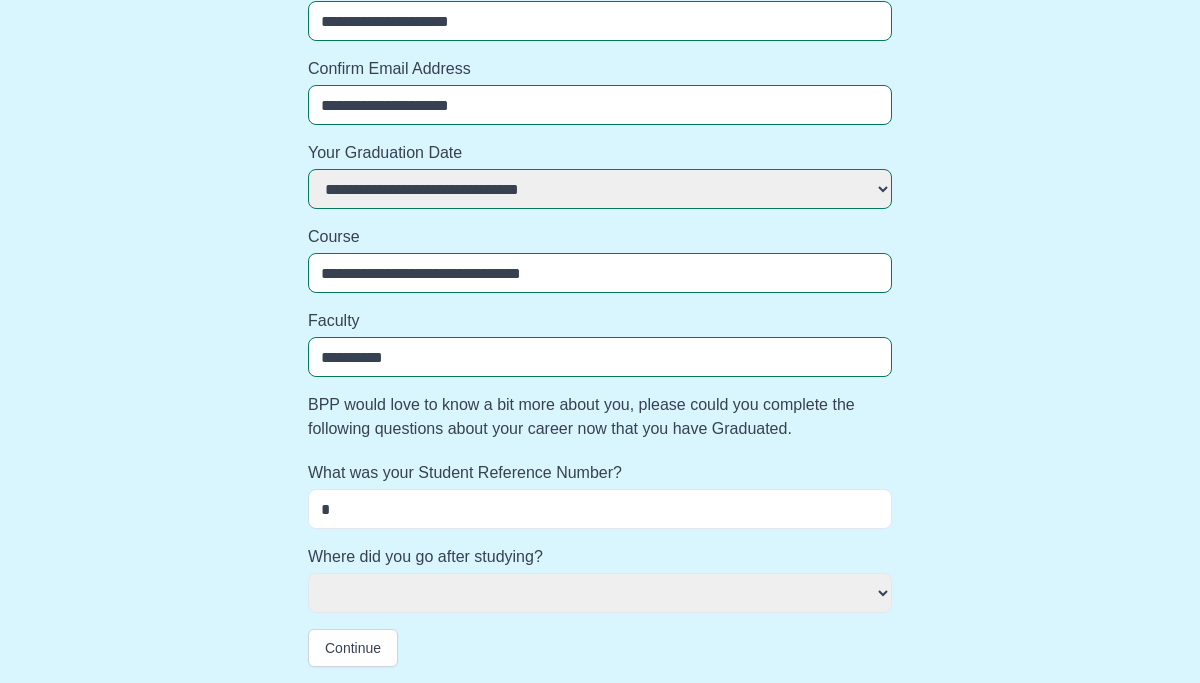 select 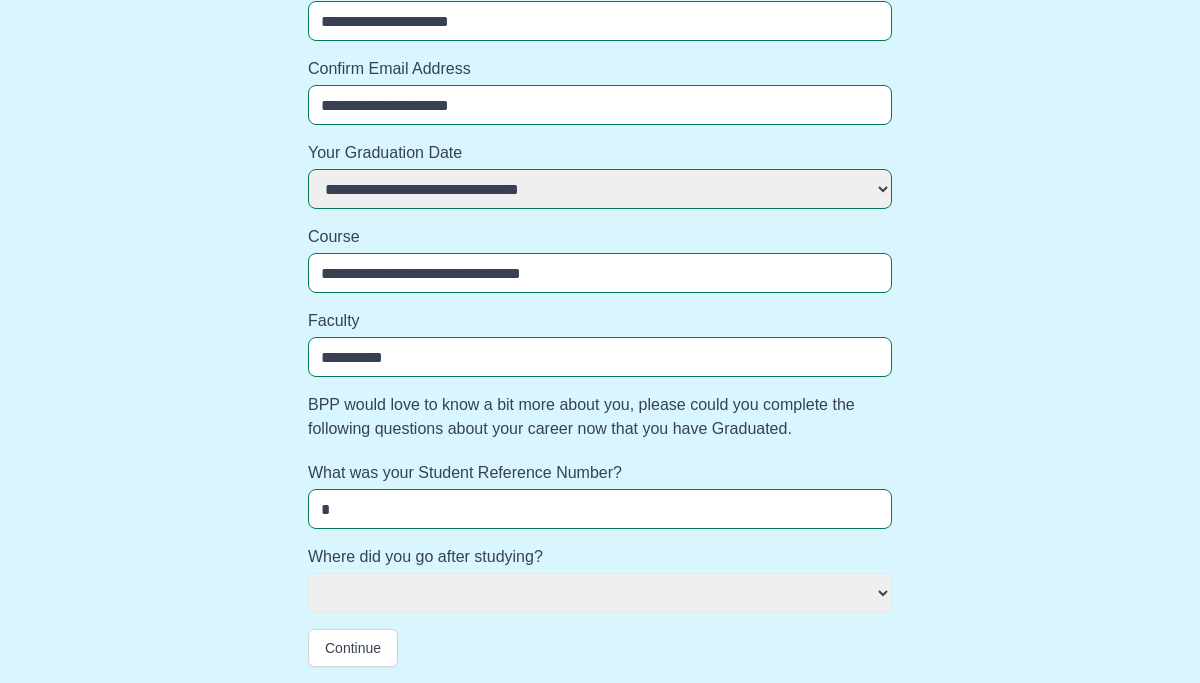 type on "**" 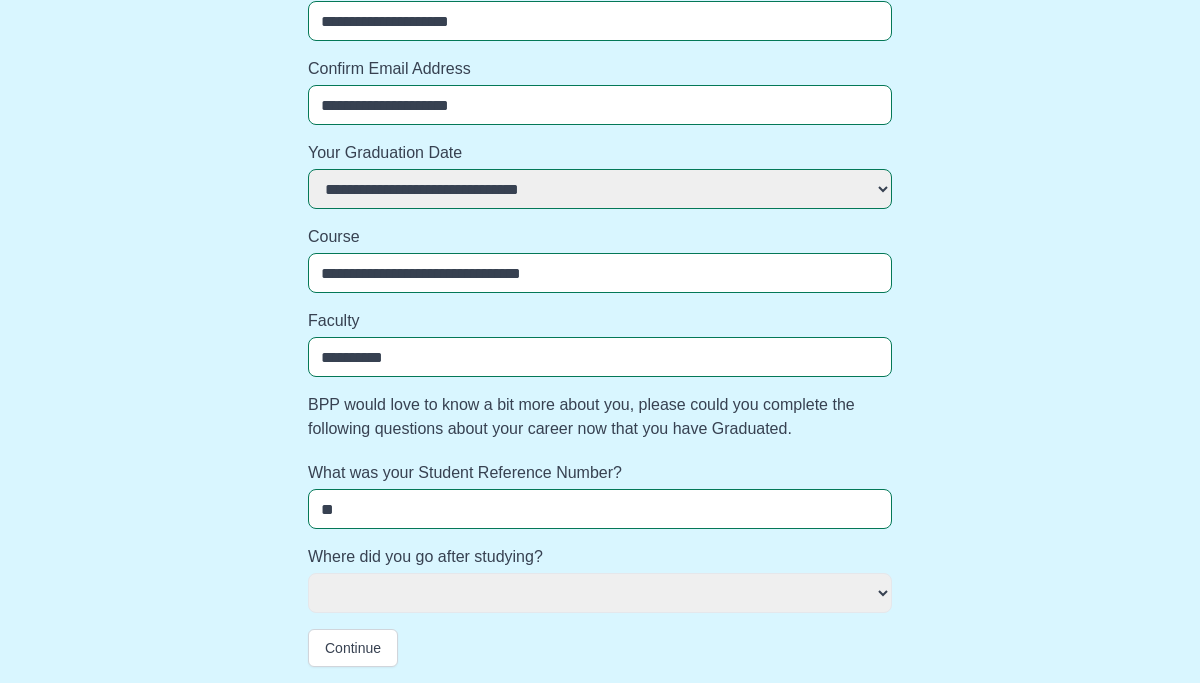 select 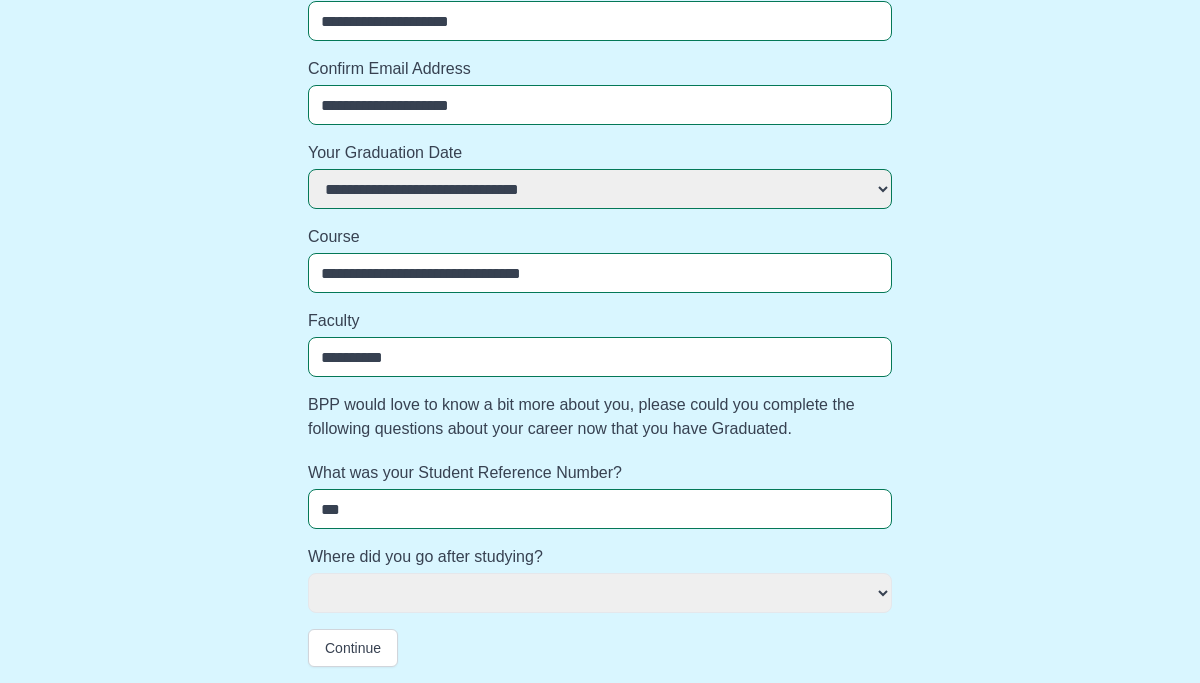 select 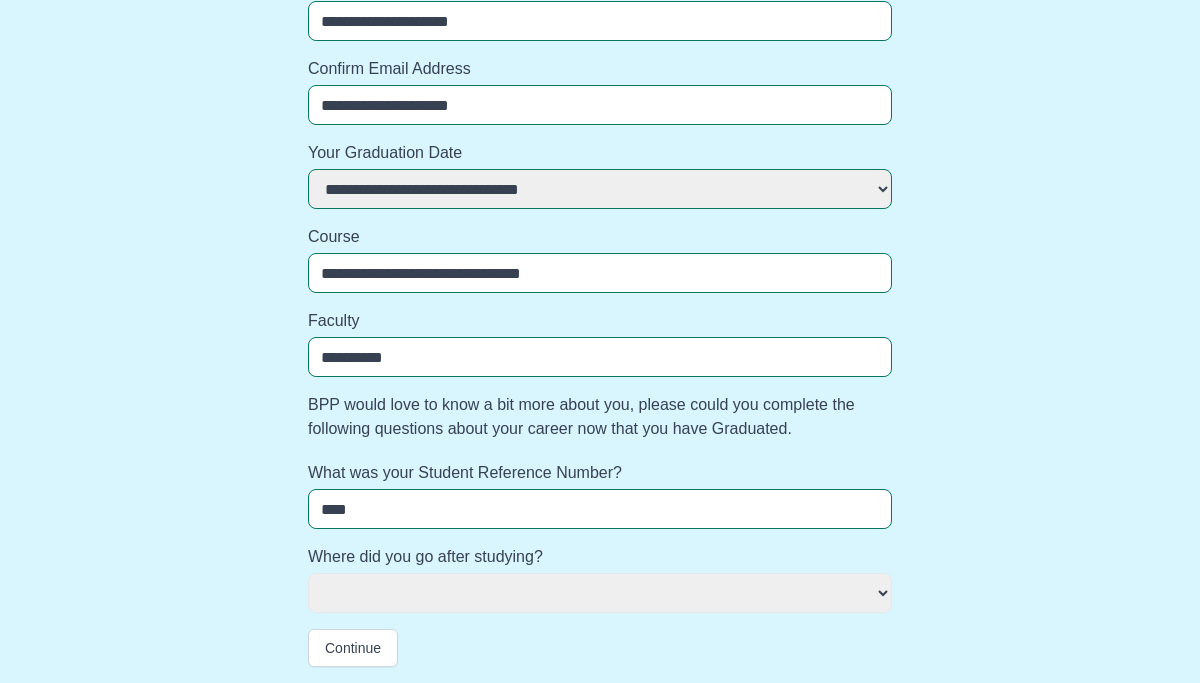 select 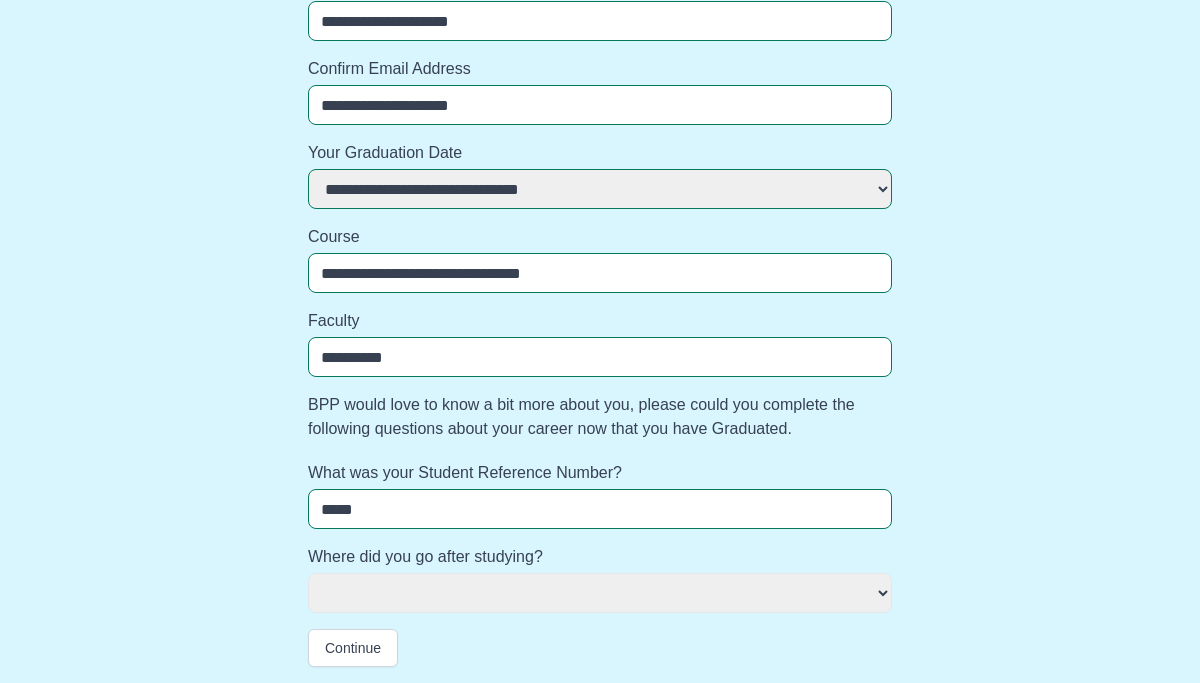 select 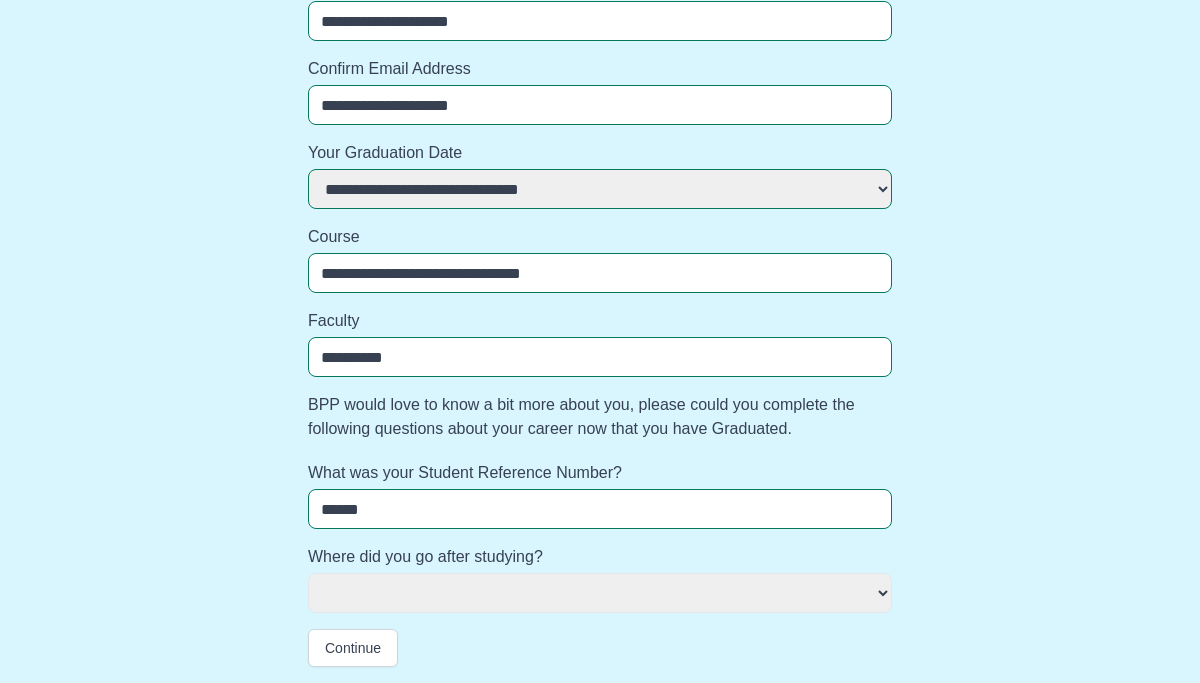 select 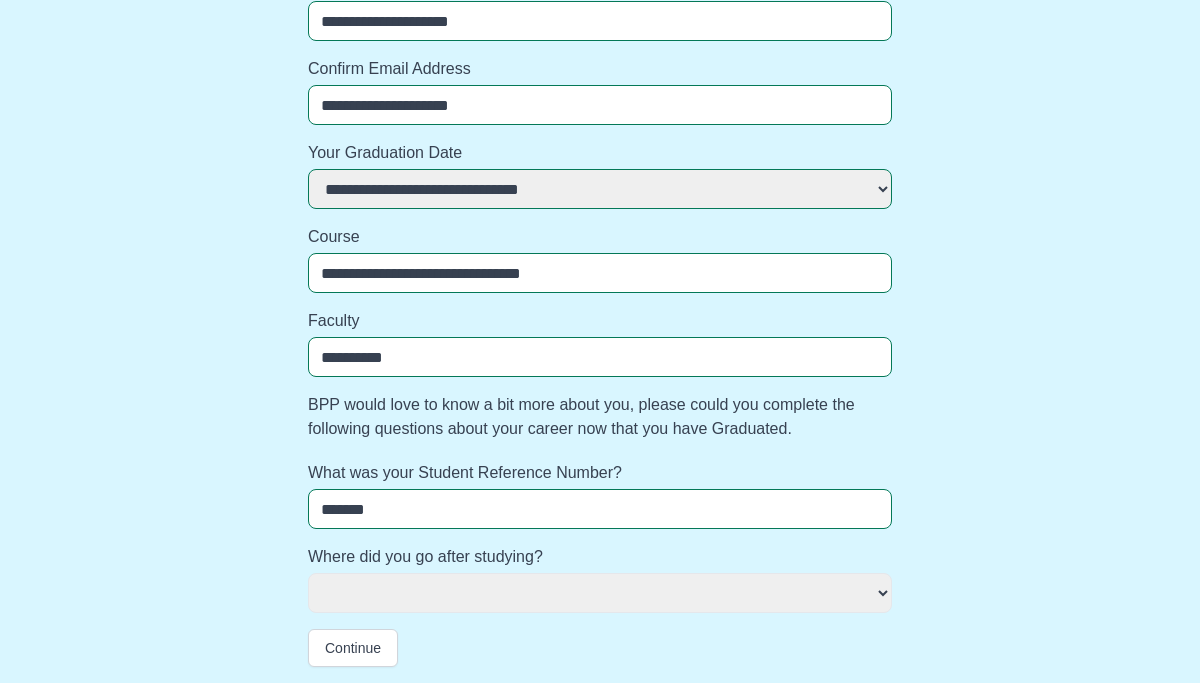 select 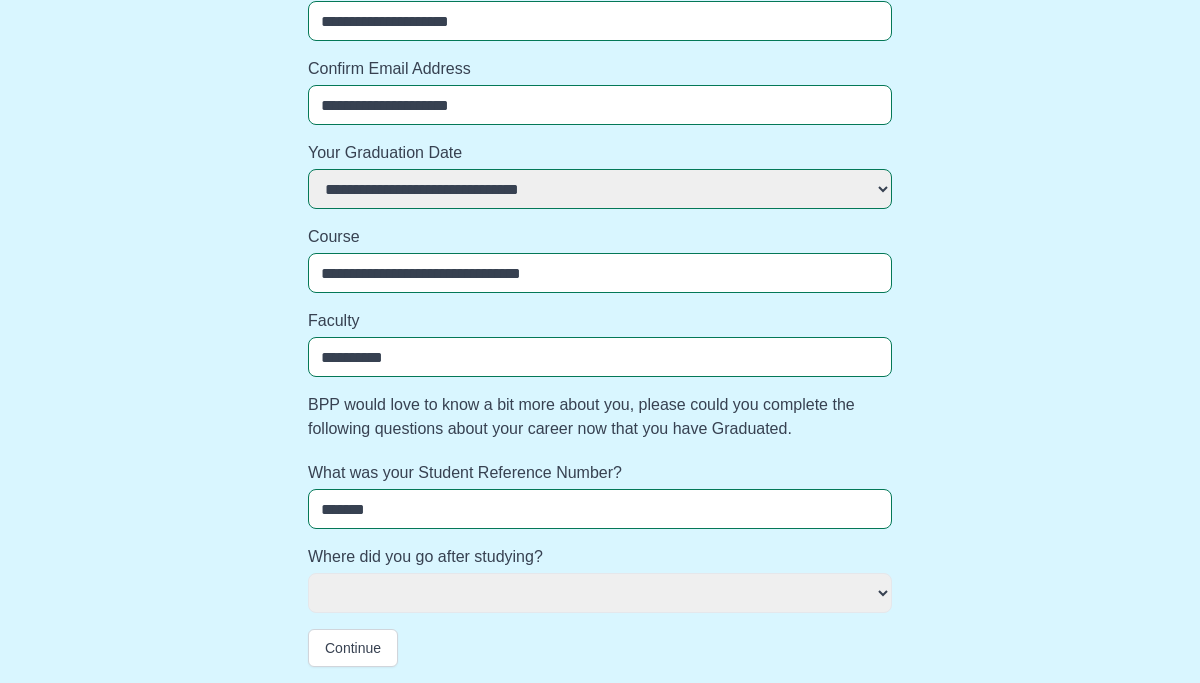 type on "********" 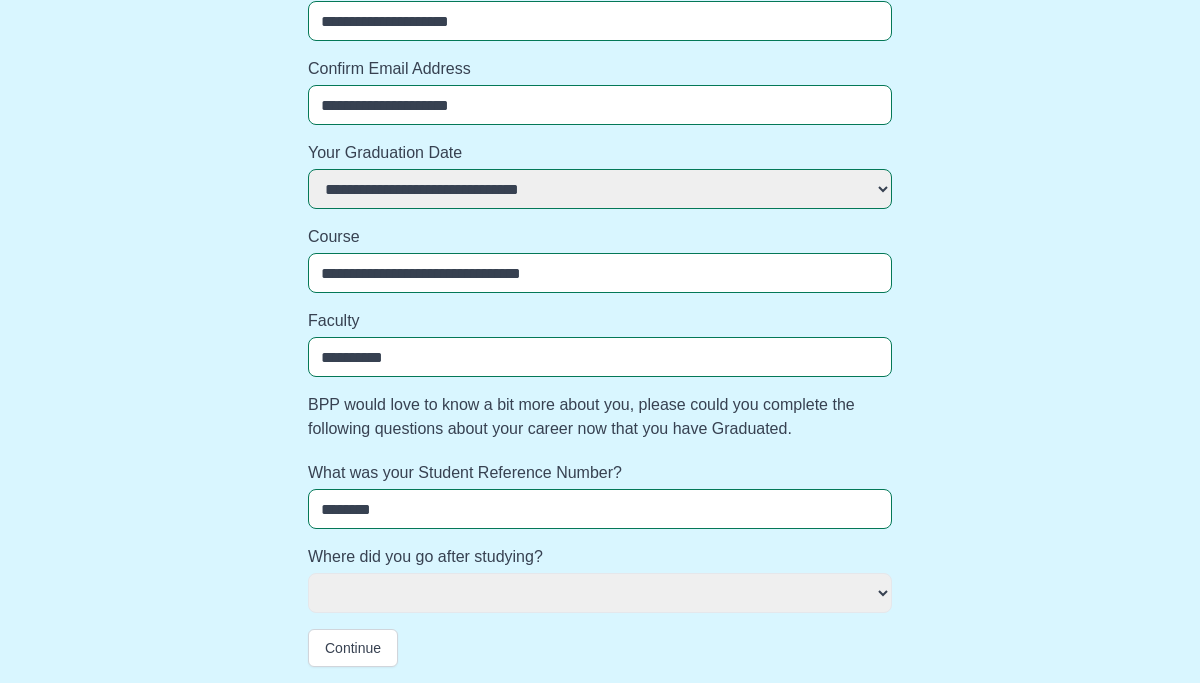 select 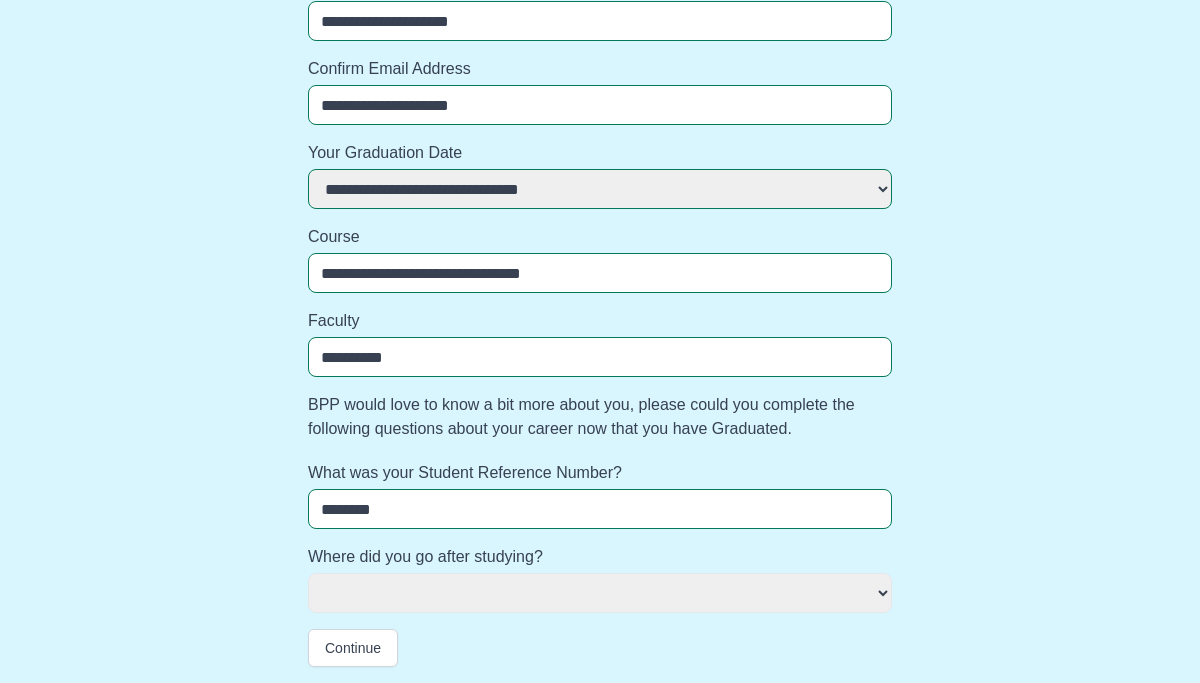 type on "*********" 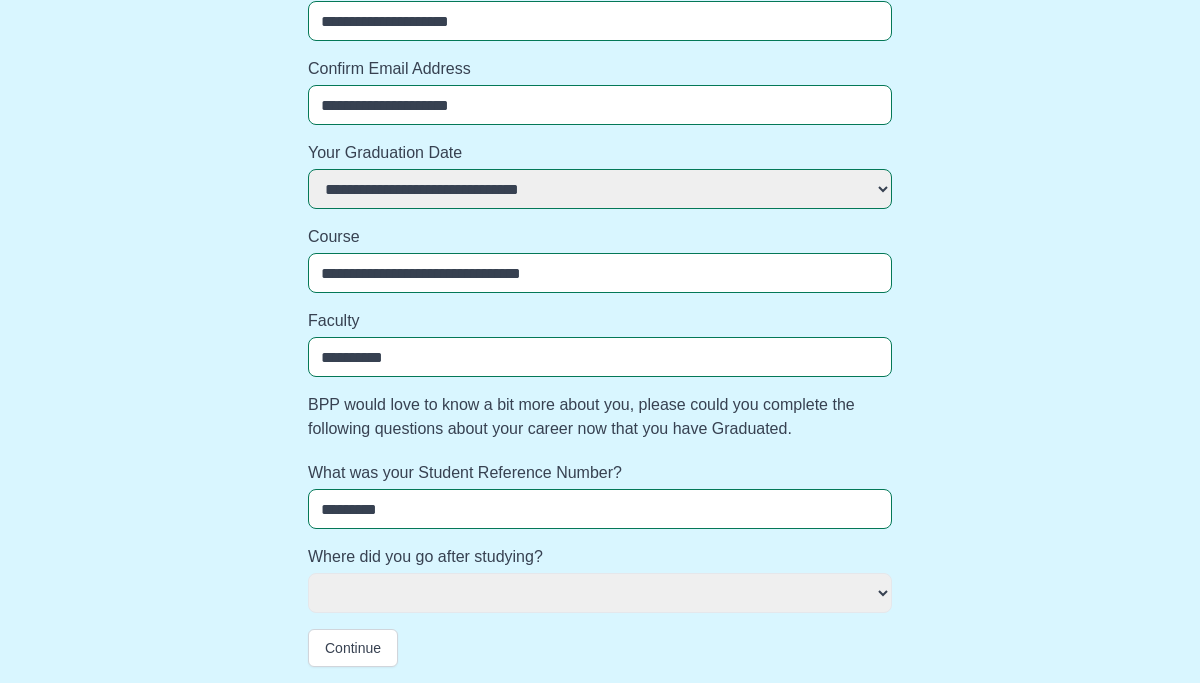 select 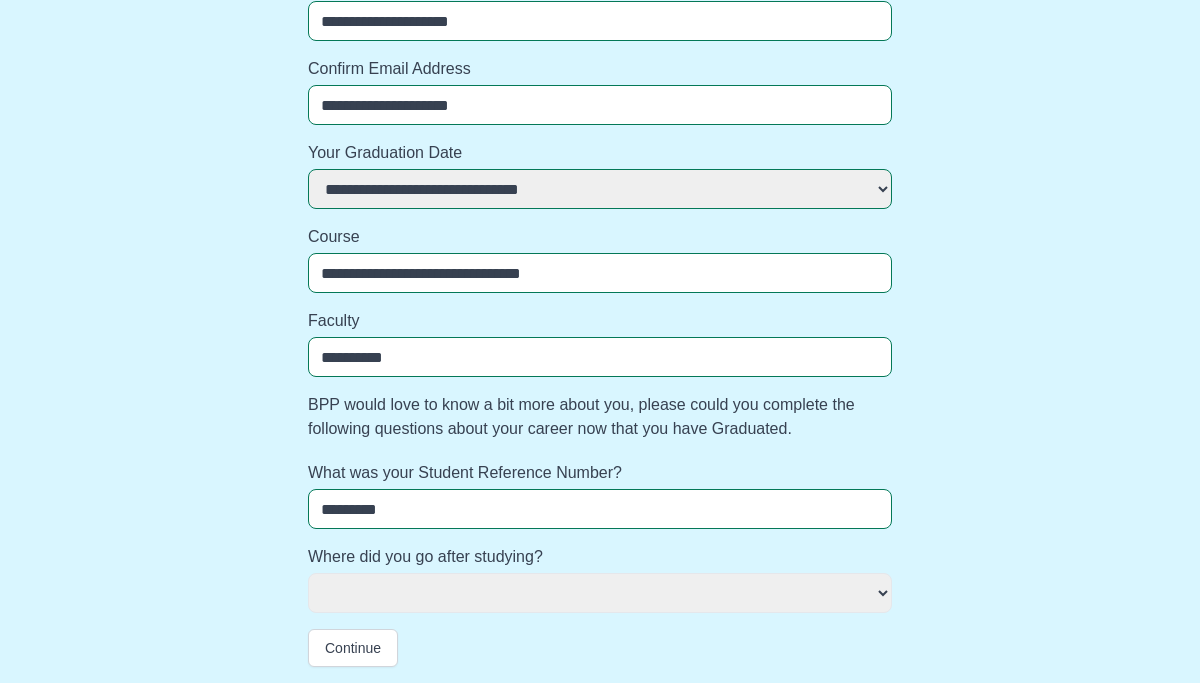 type on "*********" 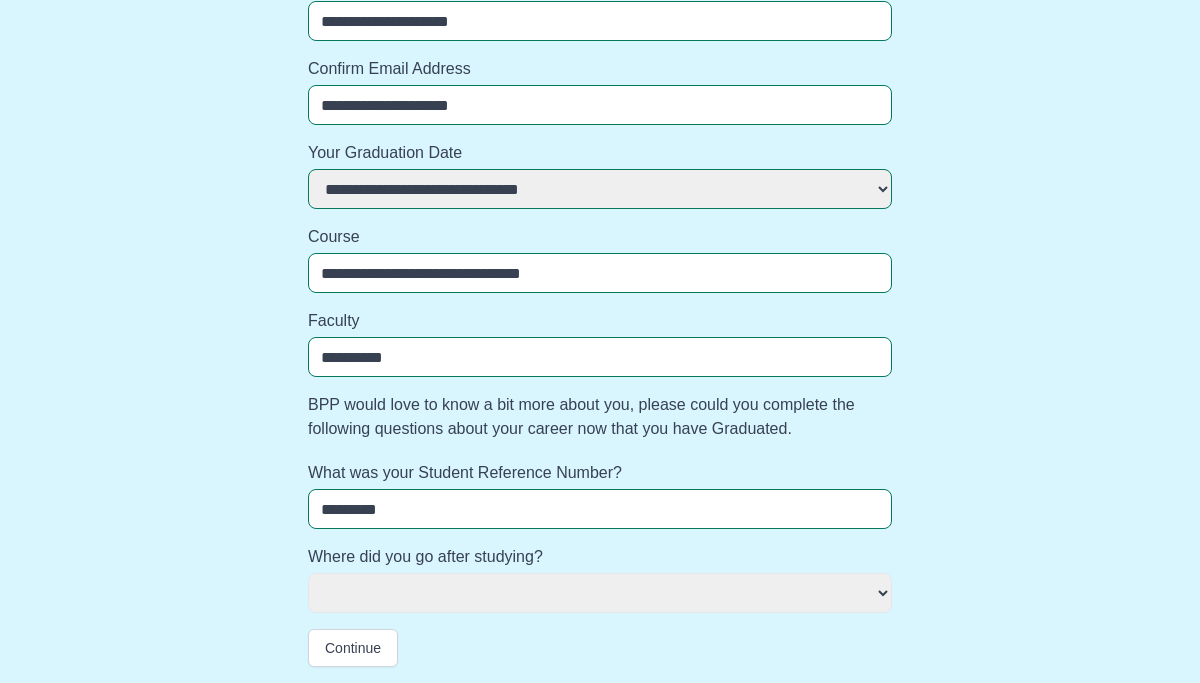 click on "[REDACTED]" at bounding box center [600, 593] 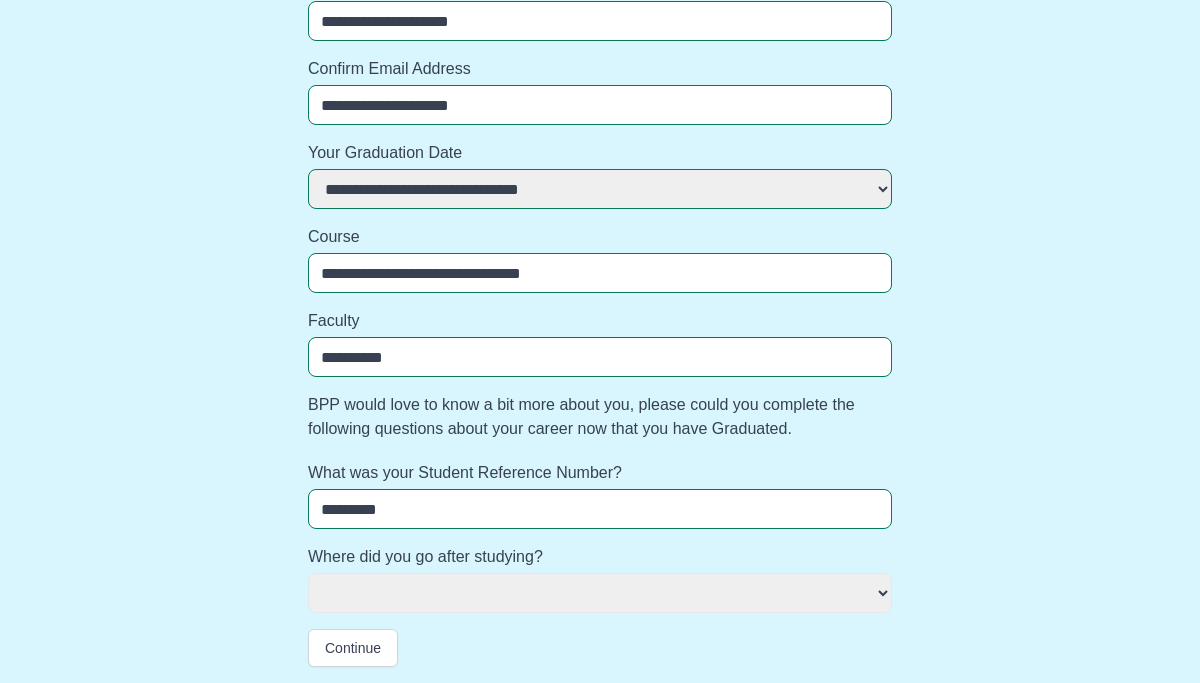 select on "**********" 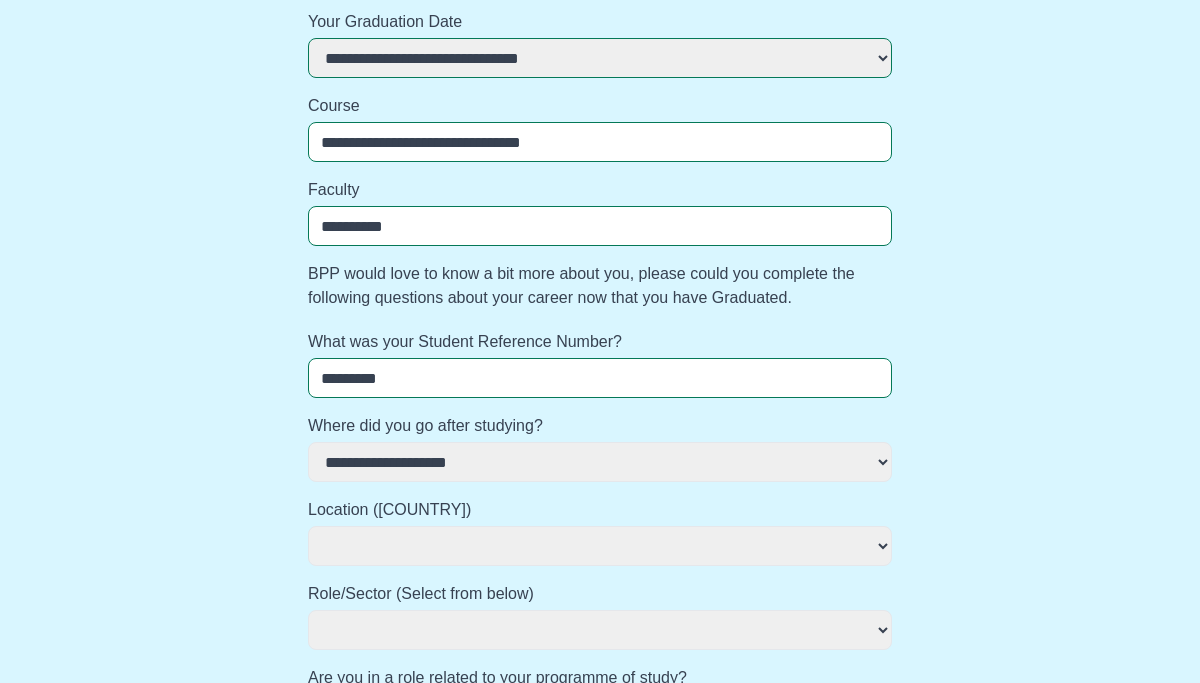 scroll, scrollTop: 473, scrollLeft: 0, axis: vertical 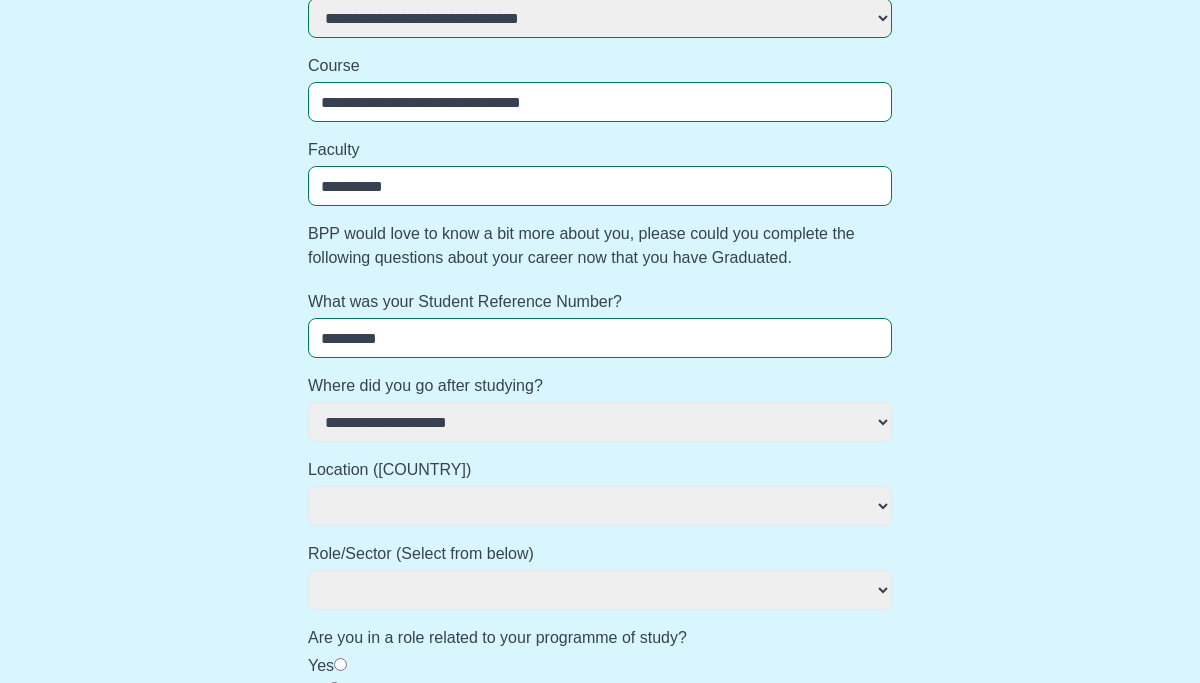 click on "**********" at bounding box center (600, 506) 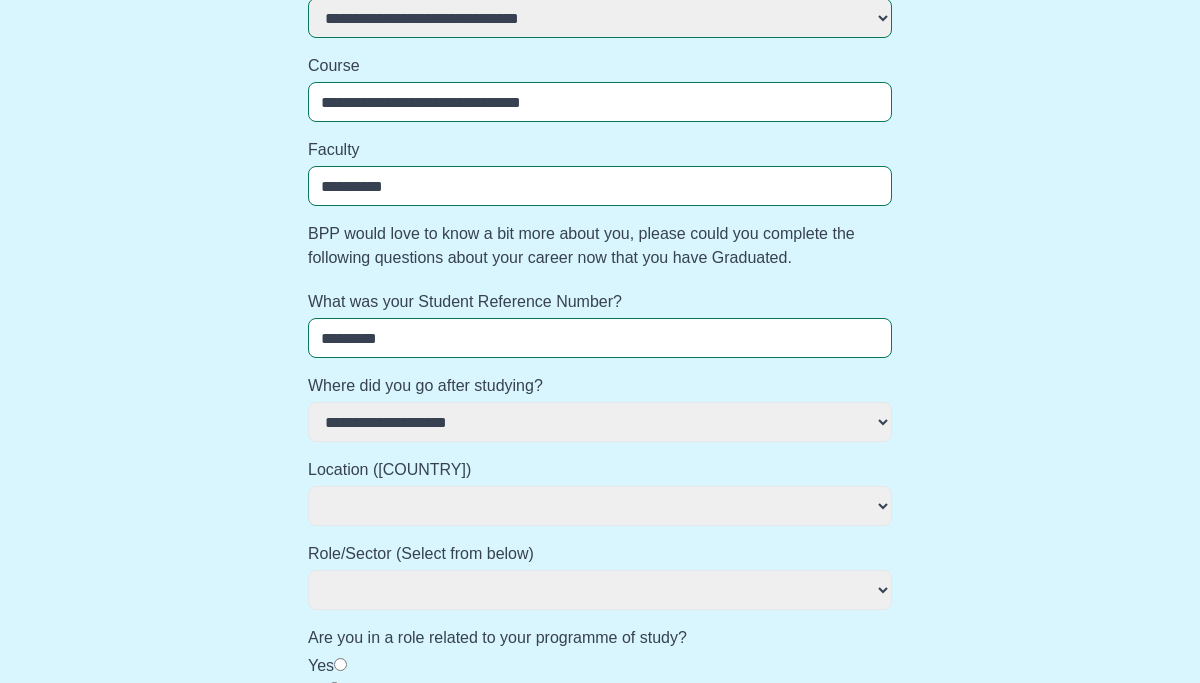 select on "**********" 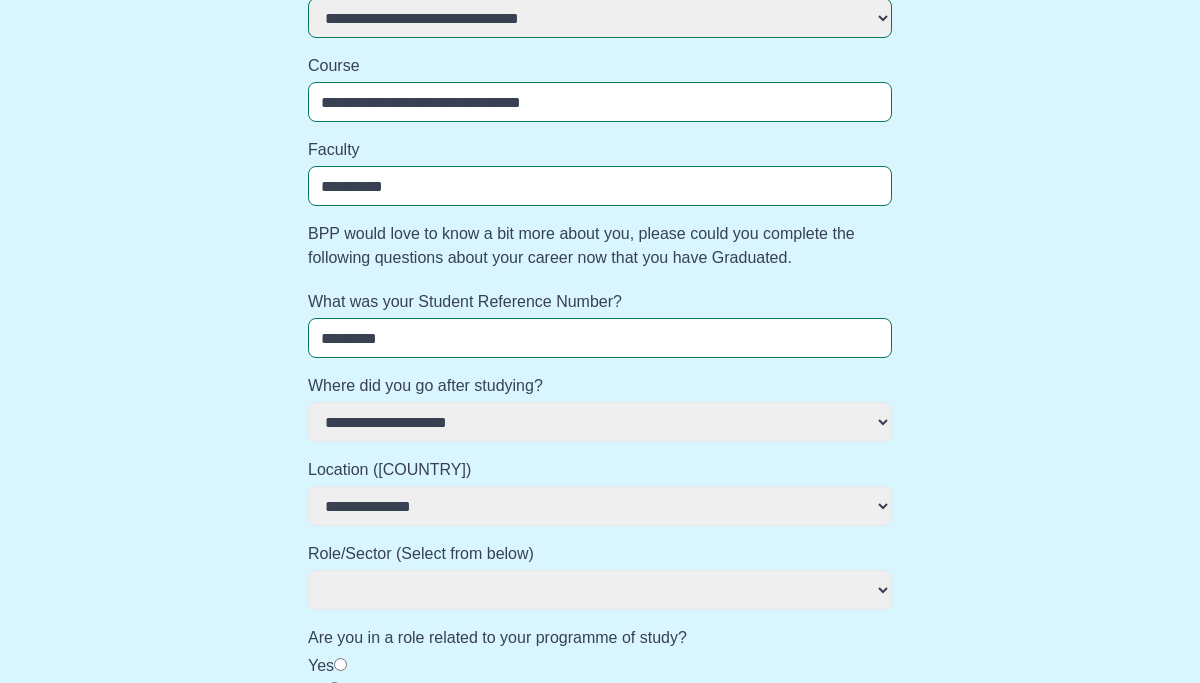 select 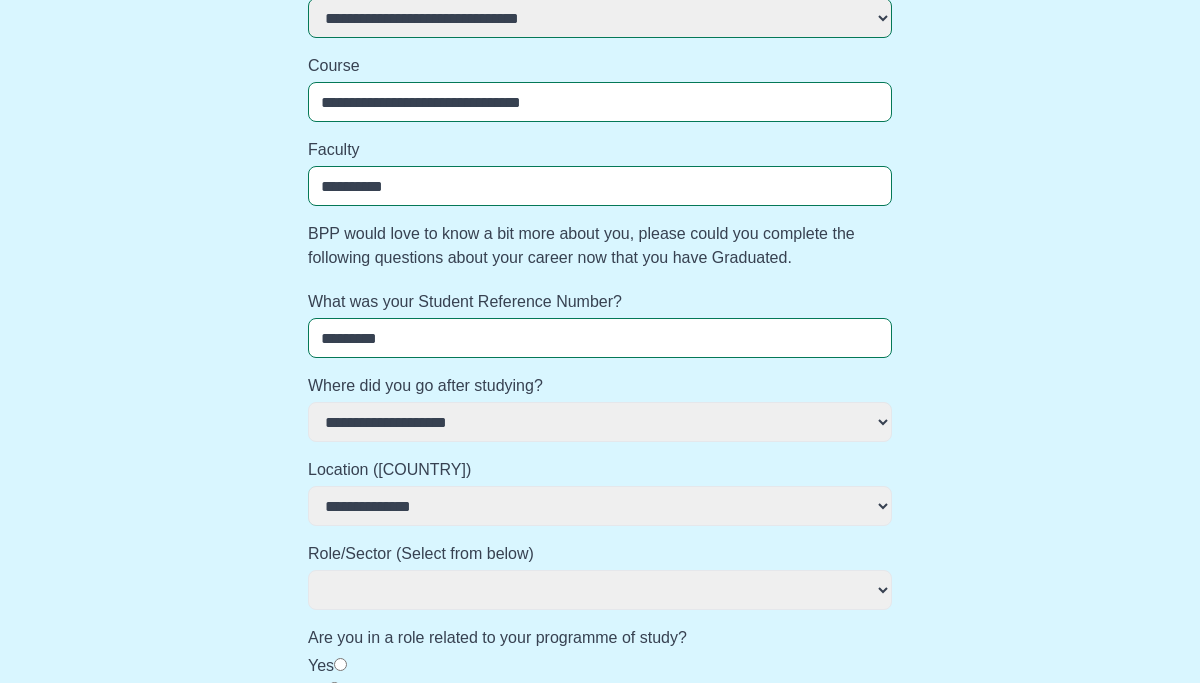 select 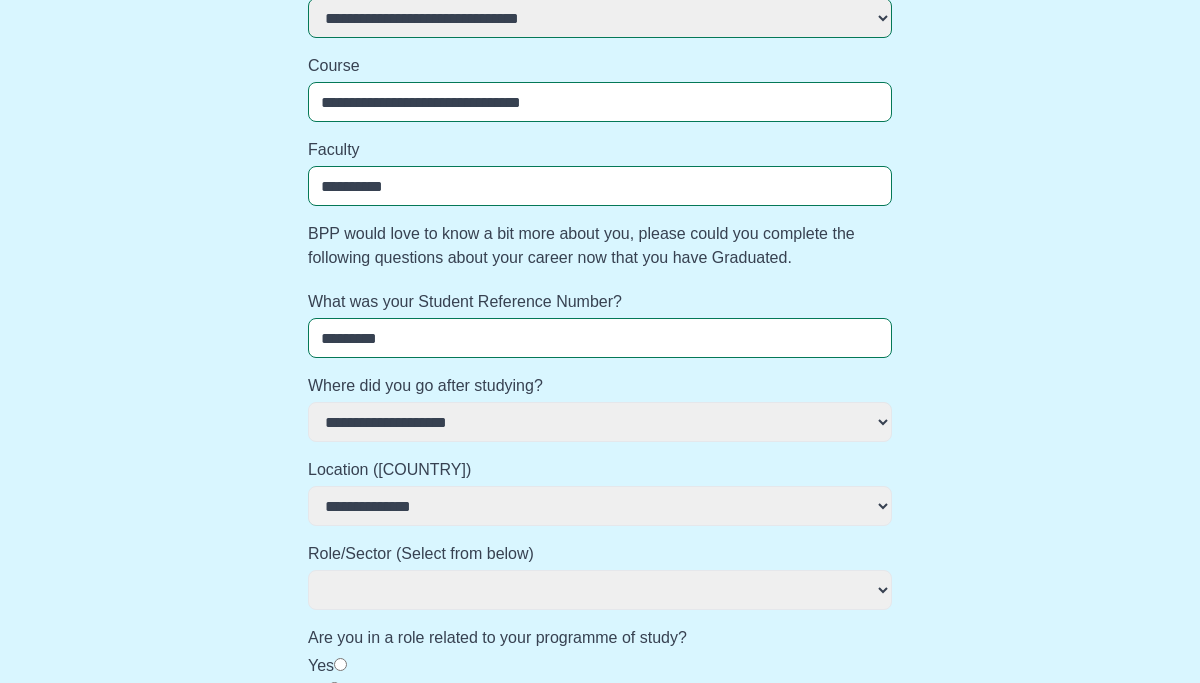click on "[REDACTED]" at bounding box center (600, 590) 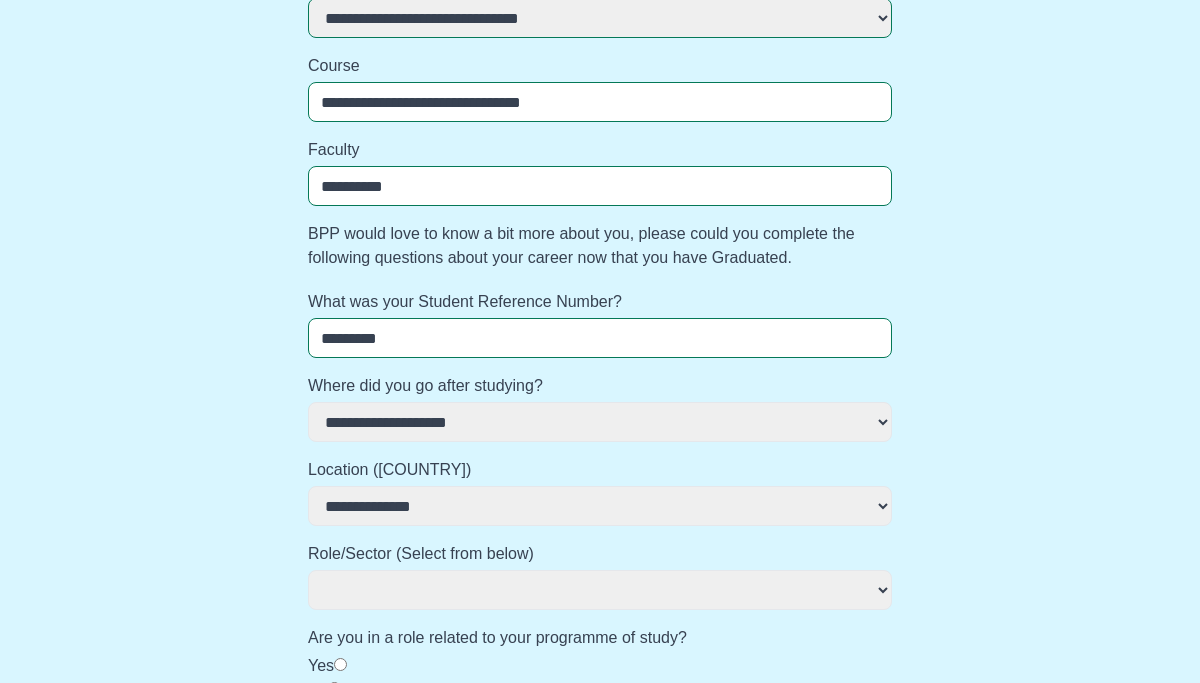select on "******" 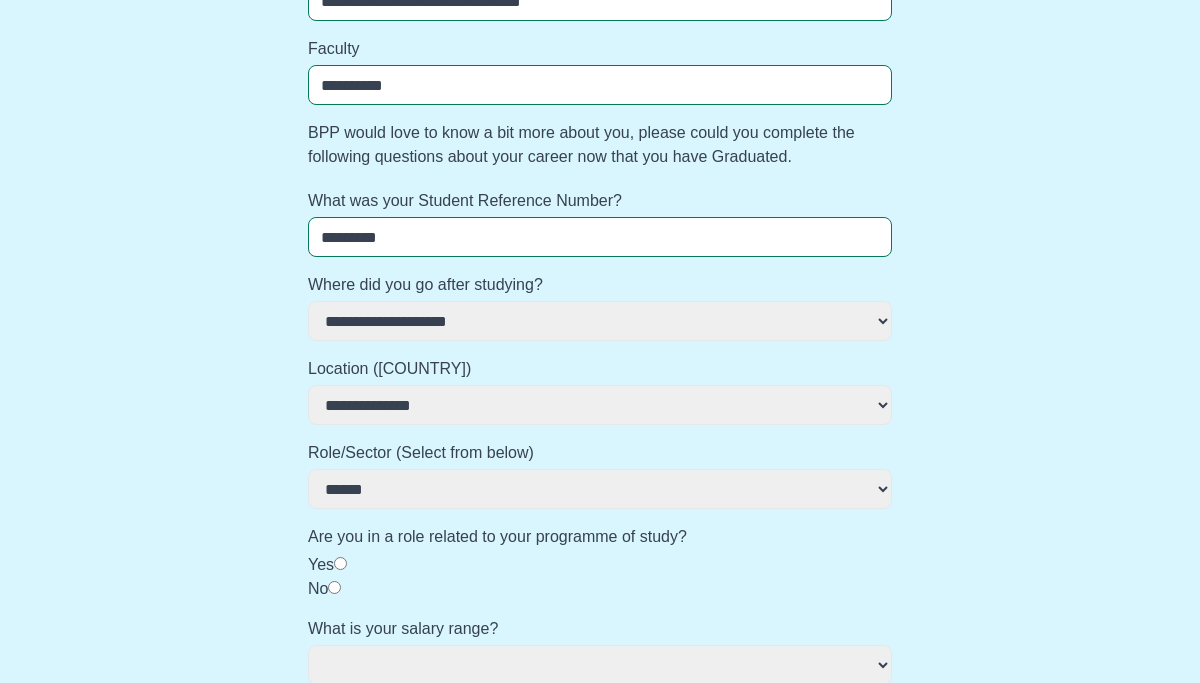 scroll, scrollTop: 578, scrollLeft: 0, axis: vertical 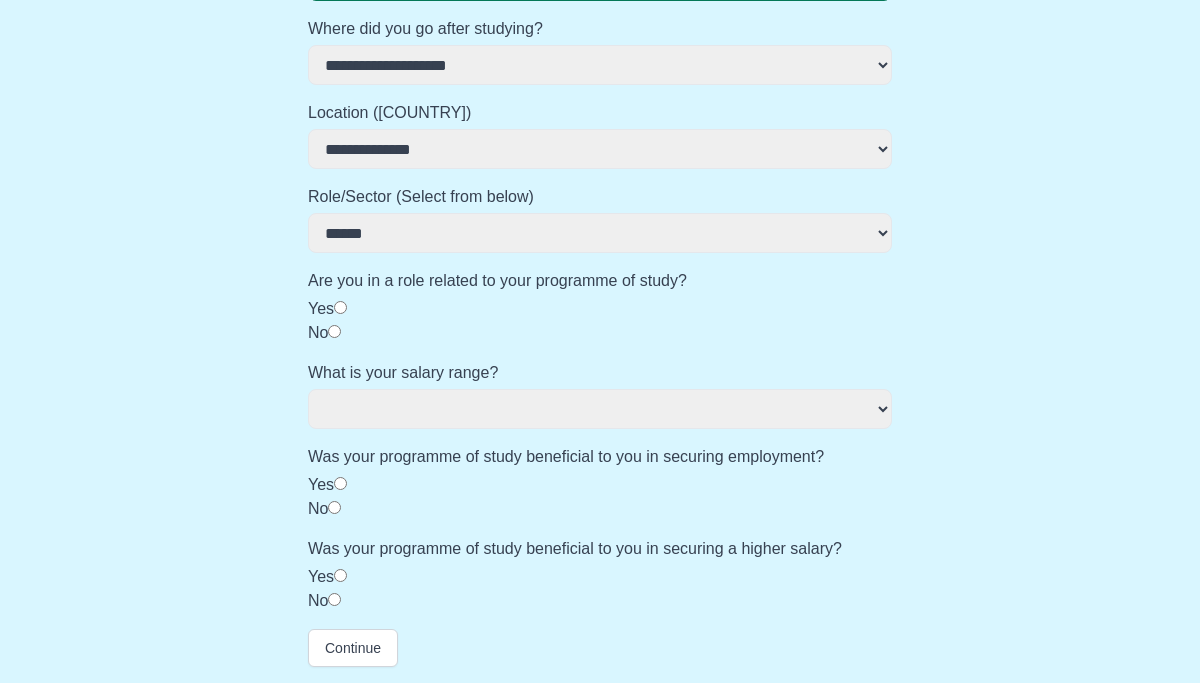 click on "[REDACTED]" at bounding box center [600, 409] 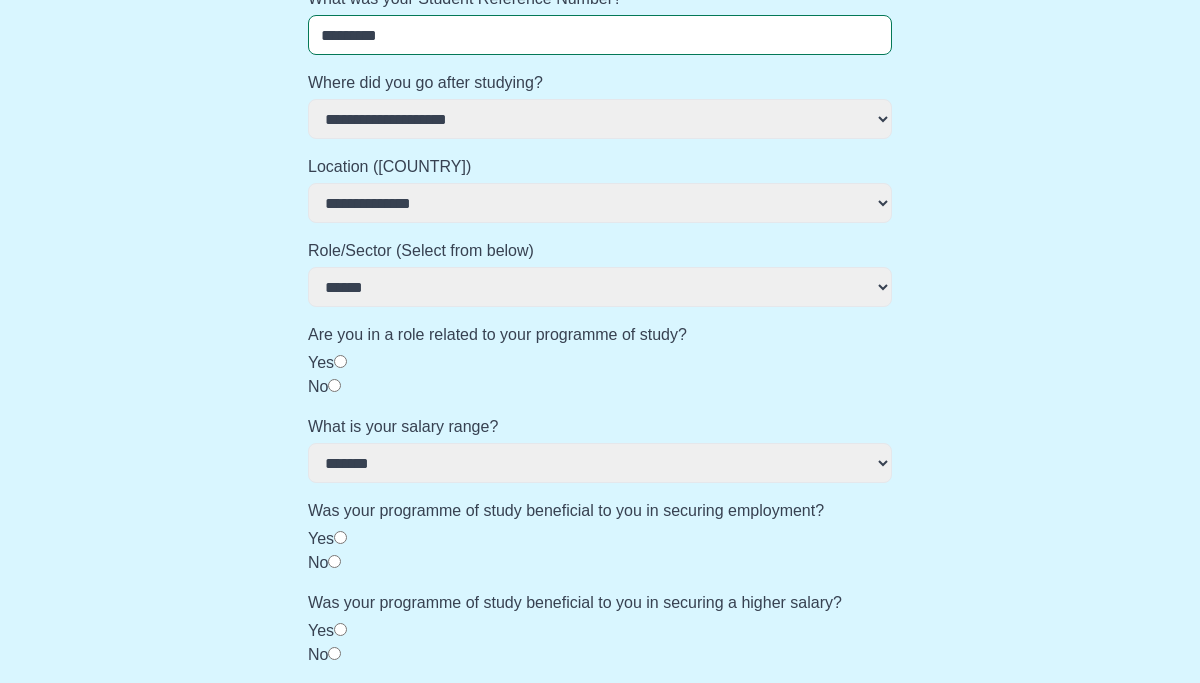 scroll, scrollTop: 830, scrollLeft: 0, axis: vertical 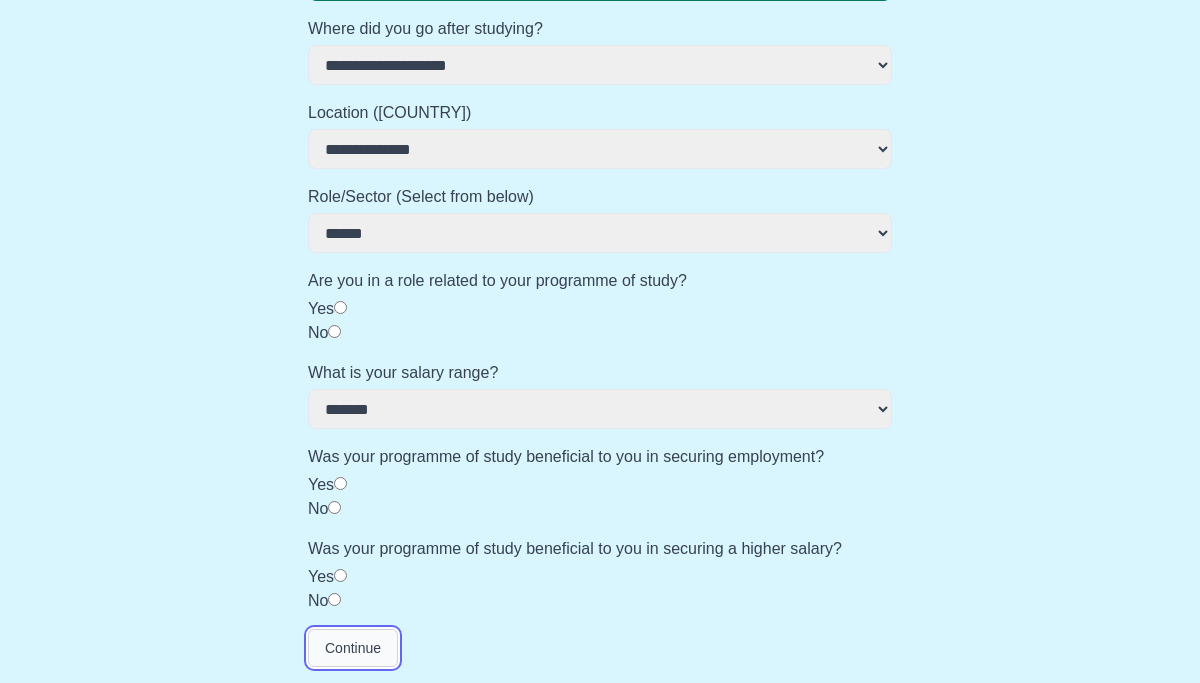 click on "Continue" at bounding box center [353, 648] 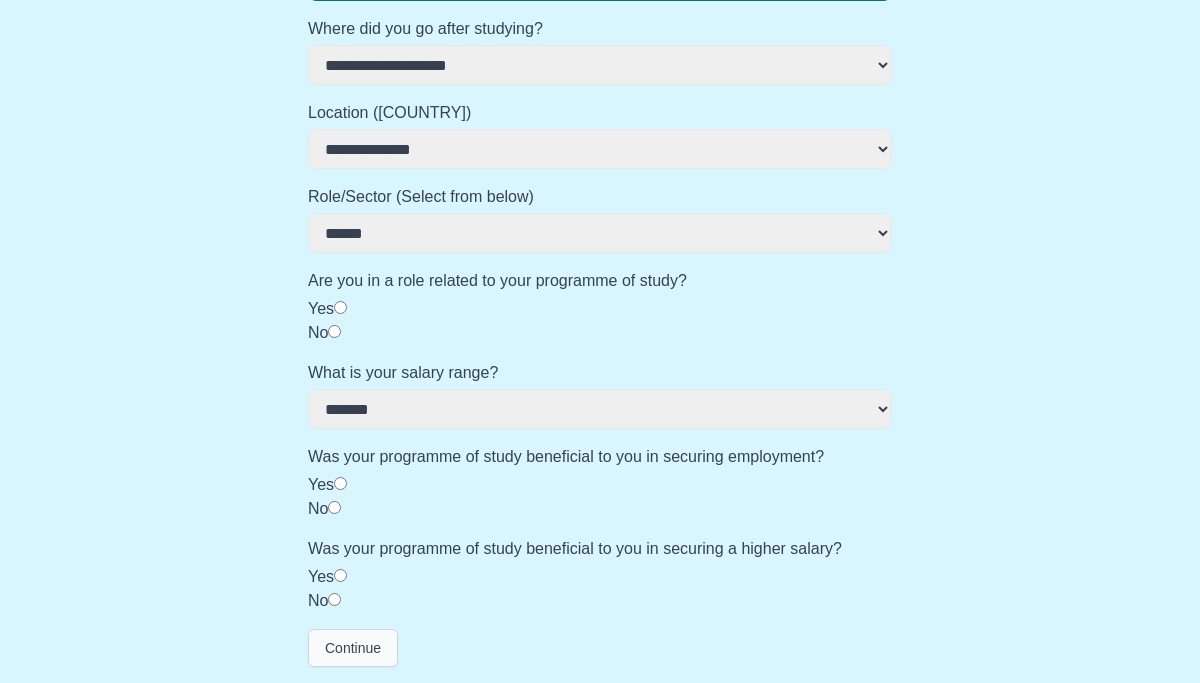 scroll, scrollTop: 0, scrollLeft: 0, axis: both 